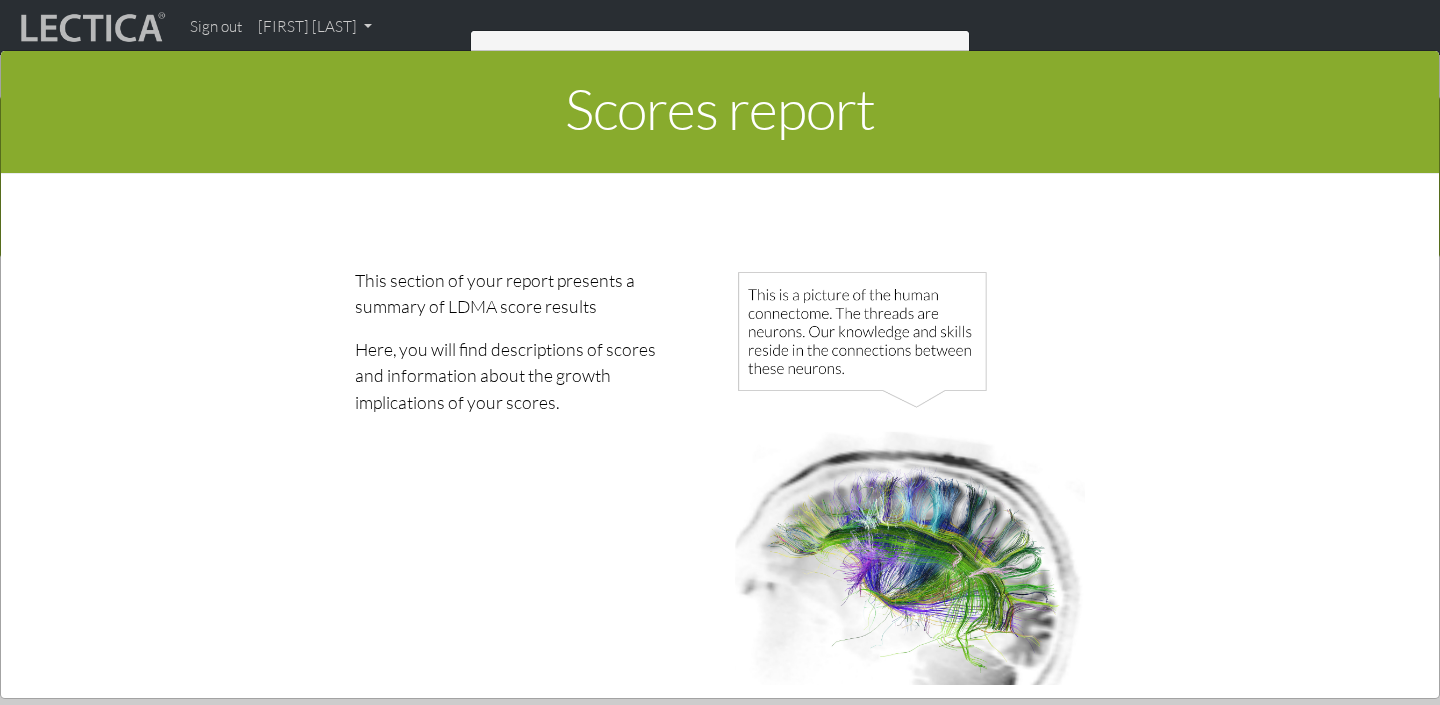 scroll, scrollTop: 9674, scrollLeft: 0, axis: vertical 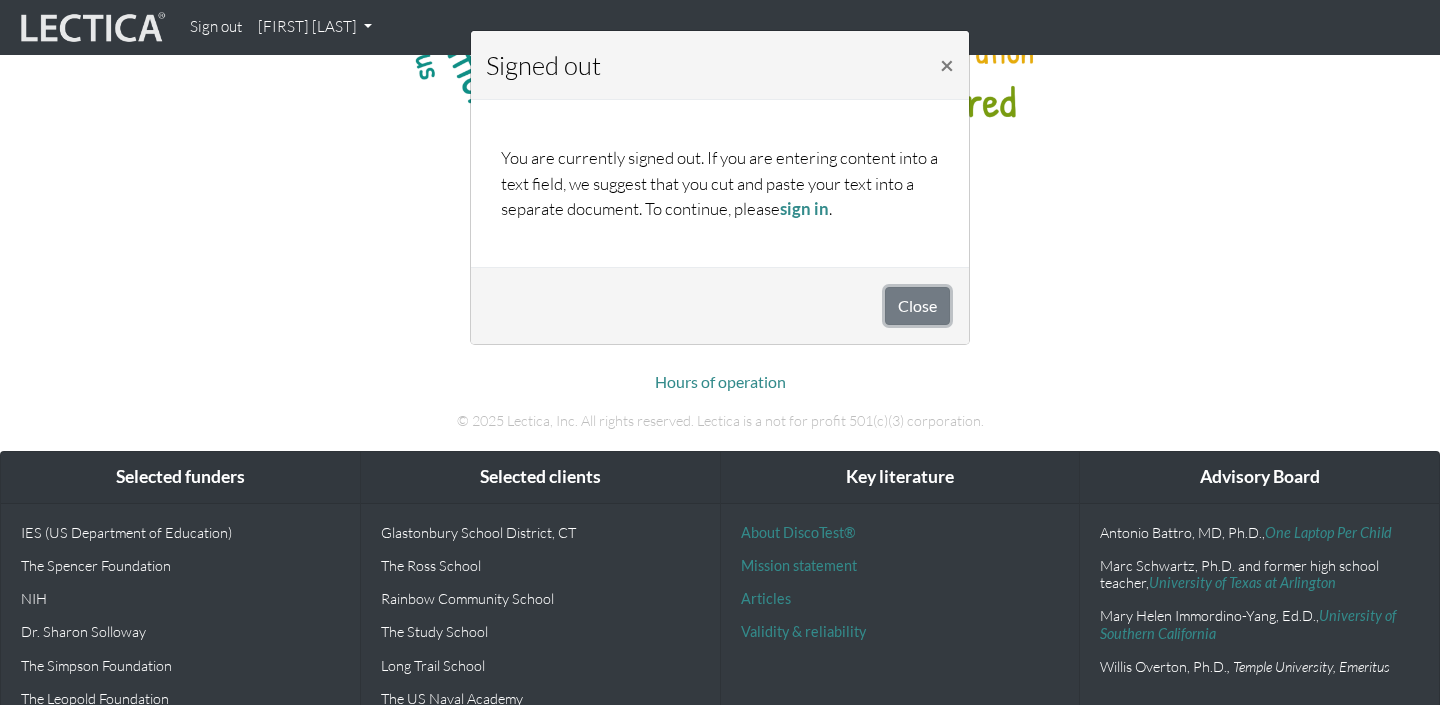 click on "Close" at bounding box center [917, 306] 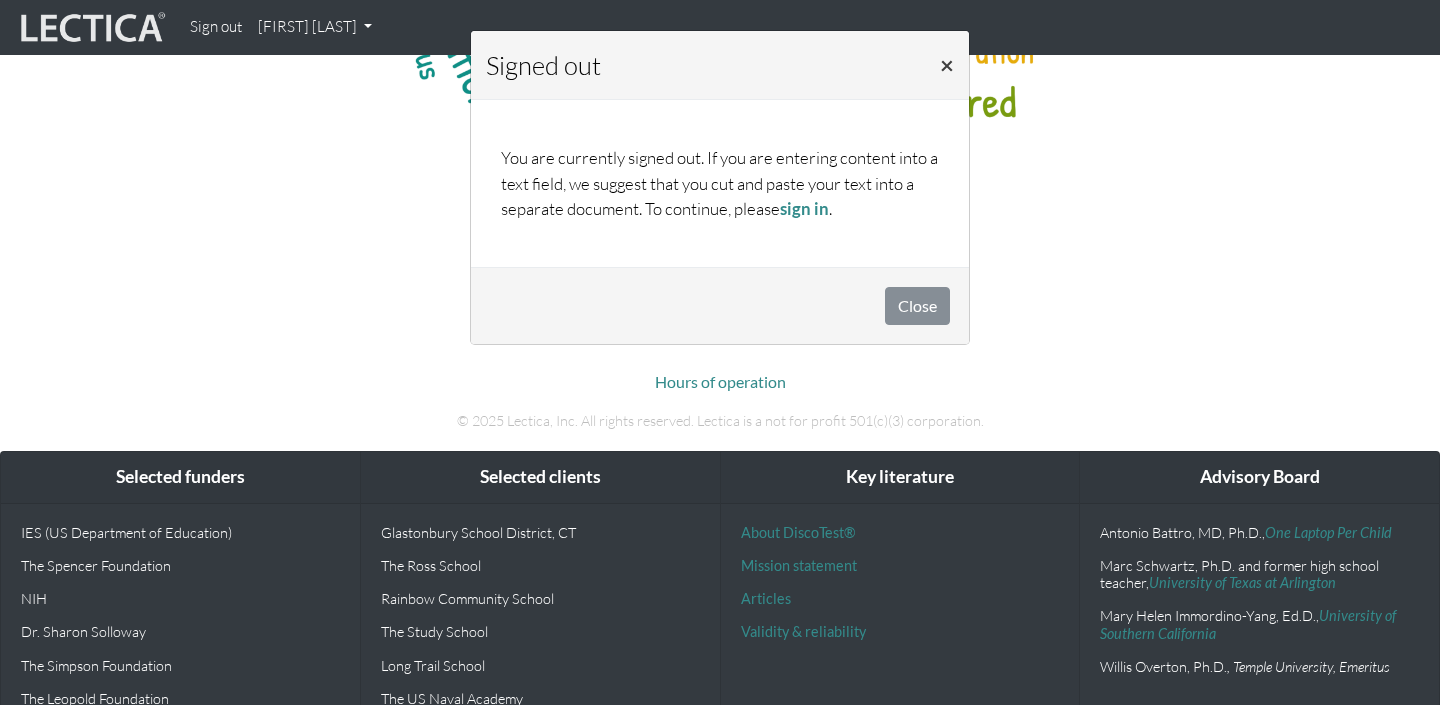 click on "×" at bounding box center [947, 65] 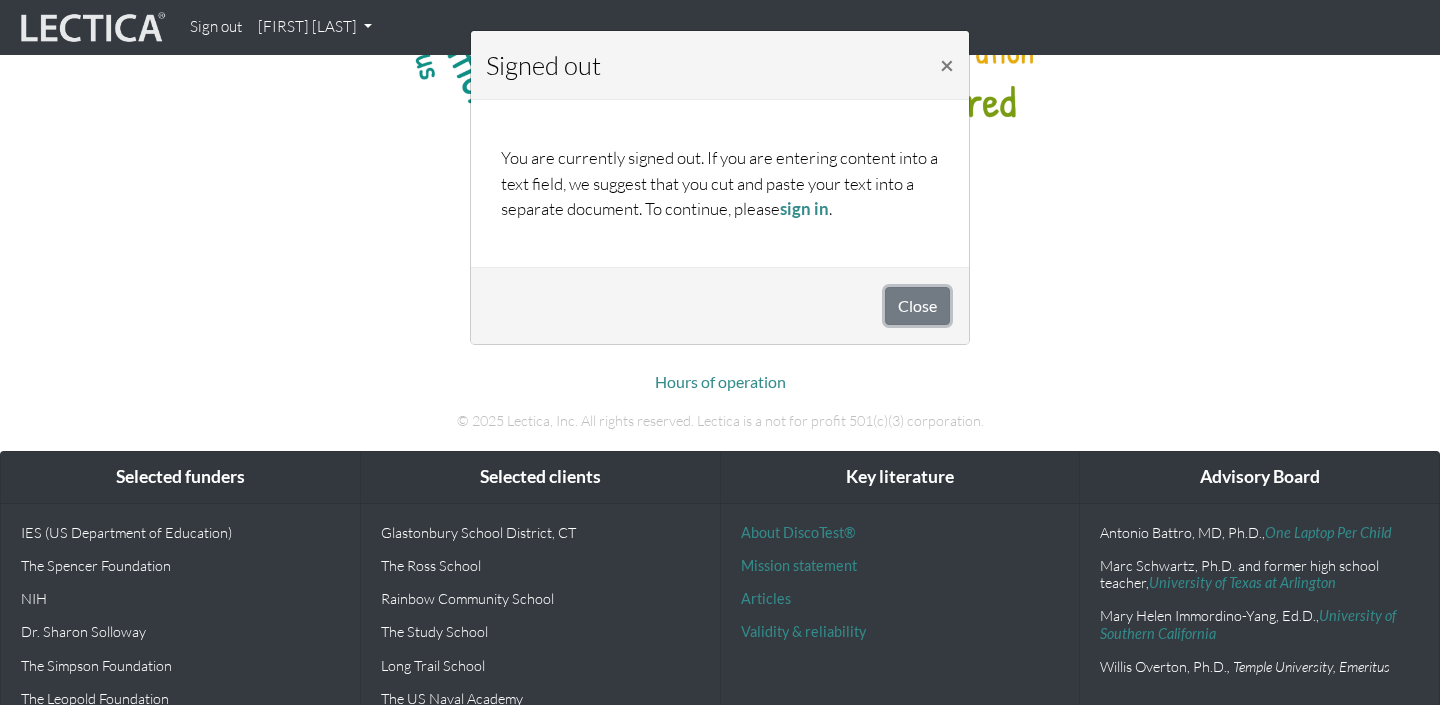 click on "Close" at bounding box center (917, 306) 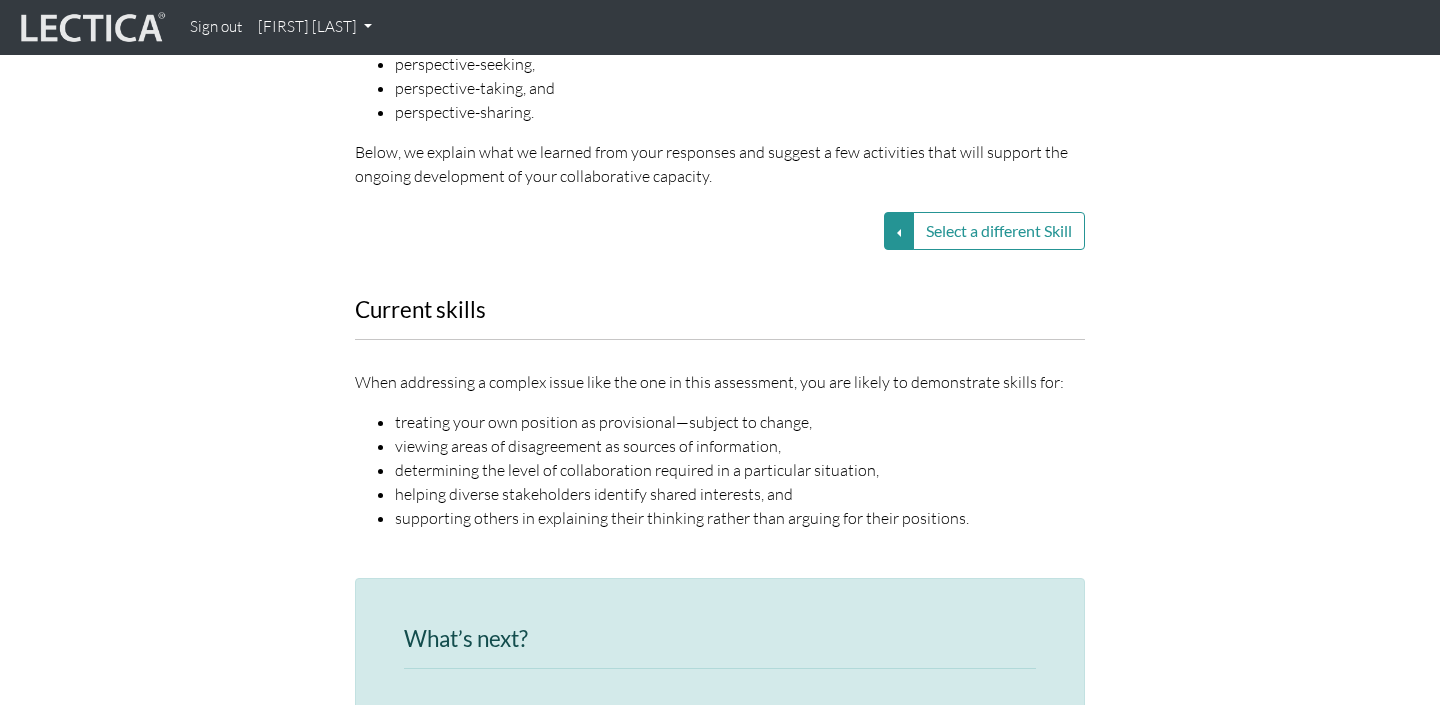 scroll, scrollTop: 2663, scrollLeft: 0, axis: vertical 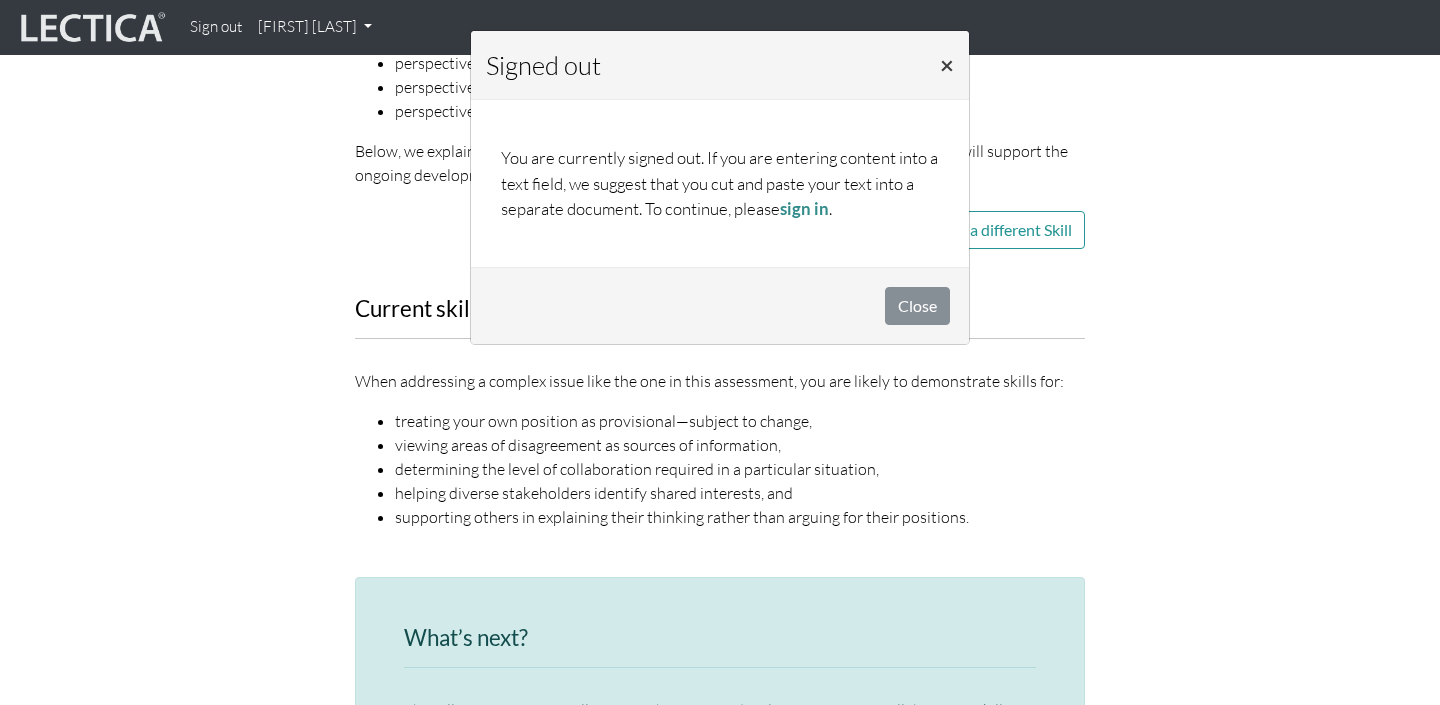click on "×" at bounding box center (947, 64) 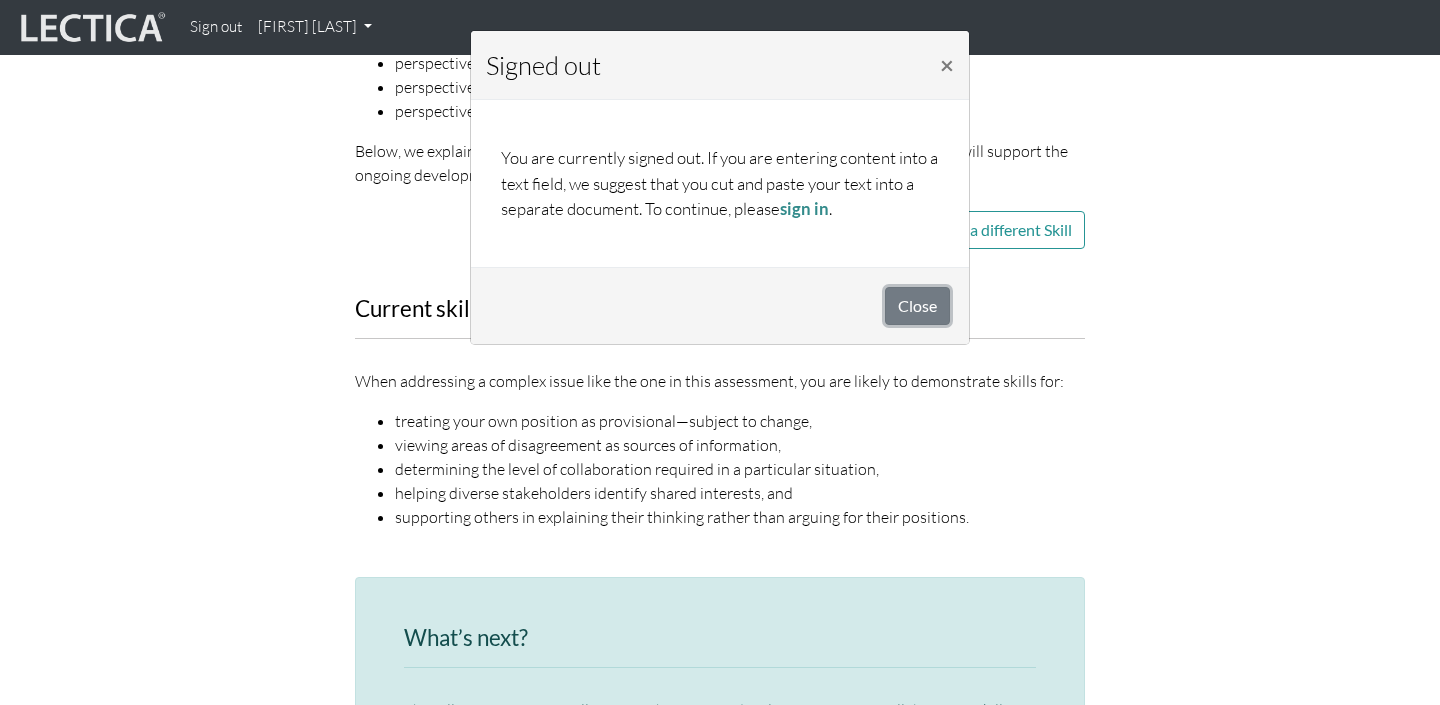 click on "Close" at bounding box center [917, 306] 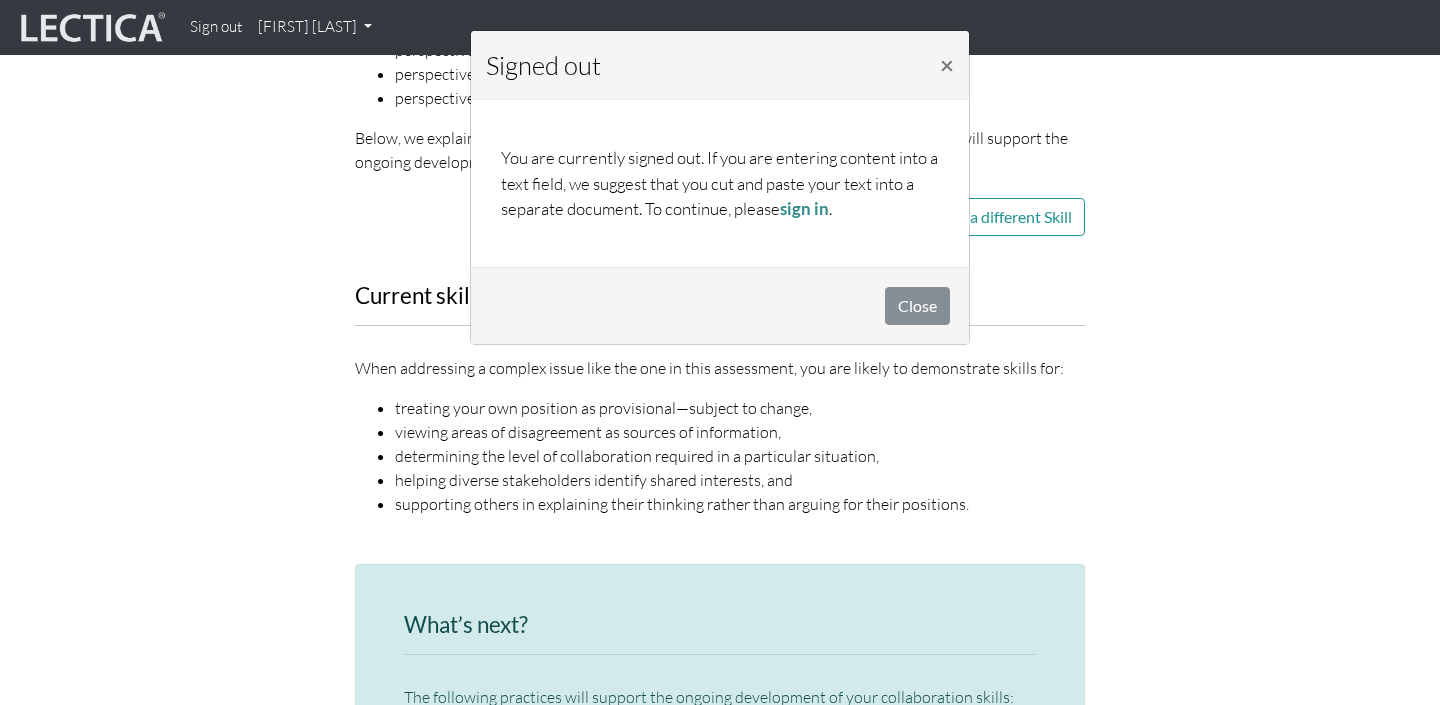 scroll, scrollTop: 2678, scrollLeft: 0, axis: vertical 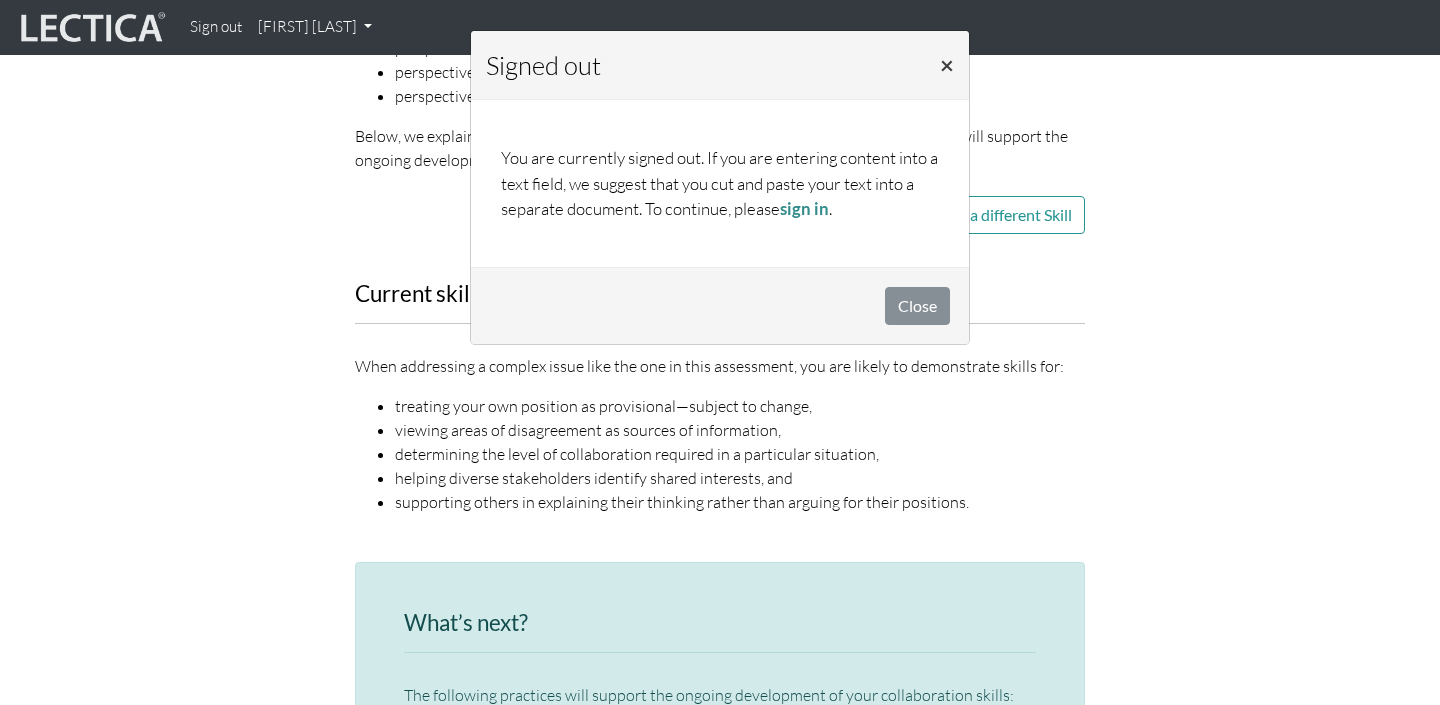 click on "×" at bounding box center [947, 64] 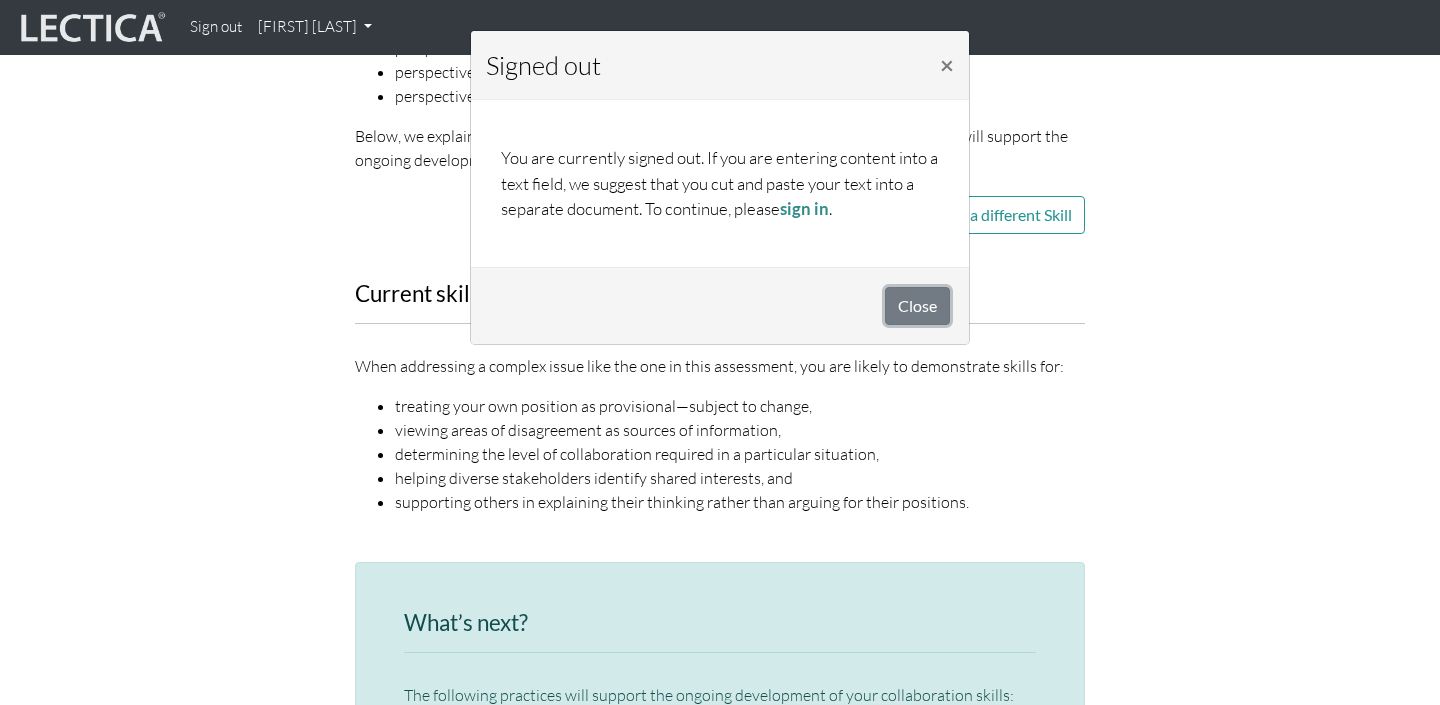 click on "Close" at bounding box center (917, 306) 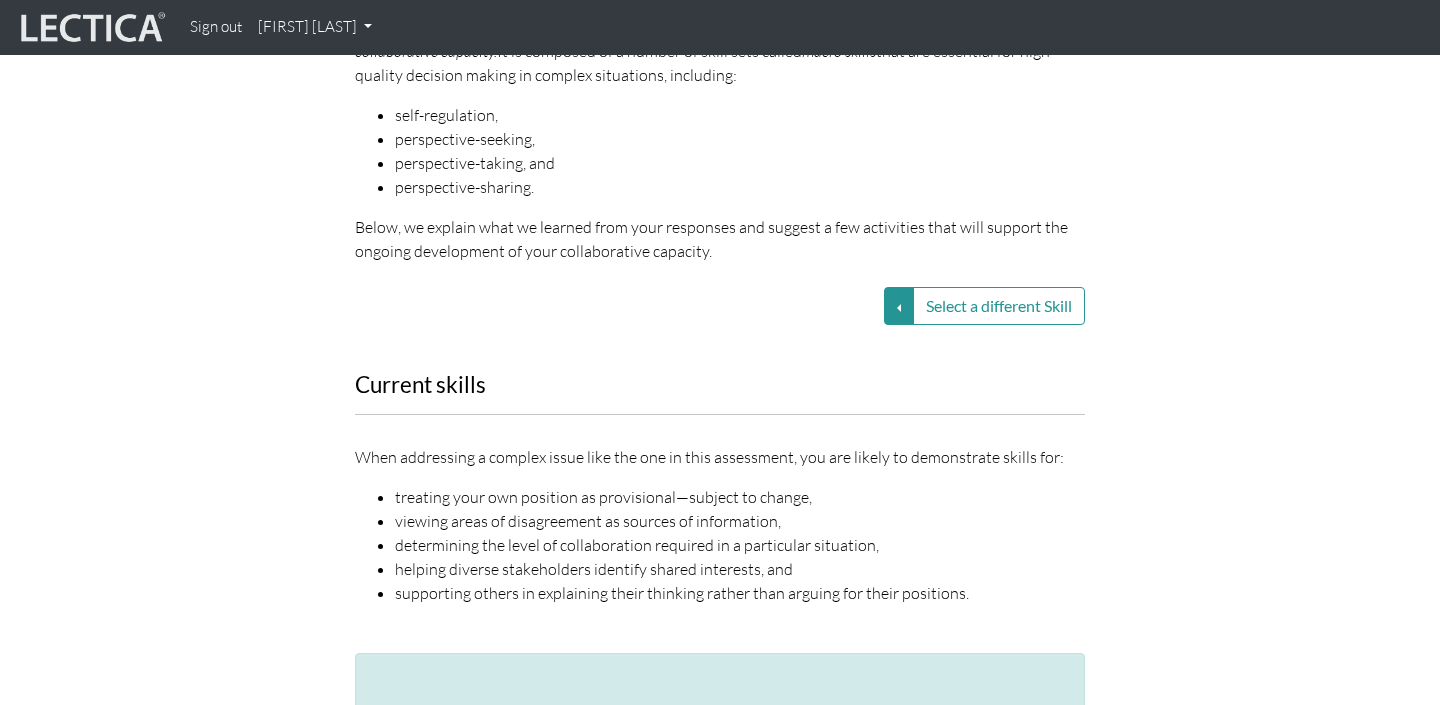 scroll, scrollTop: 2589, scrollLeft: 0, axis: vertical 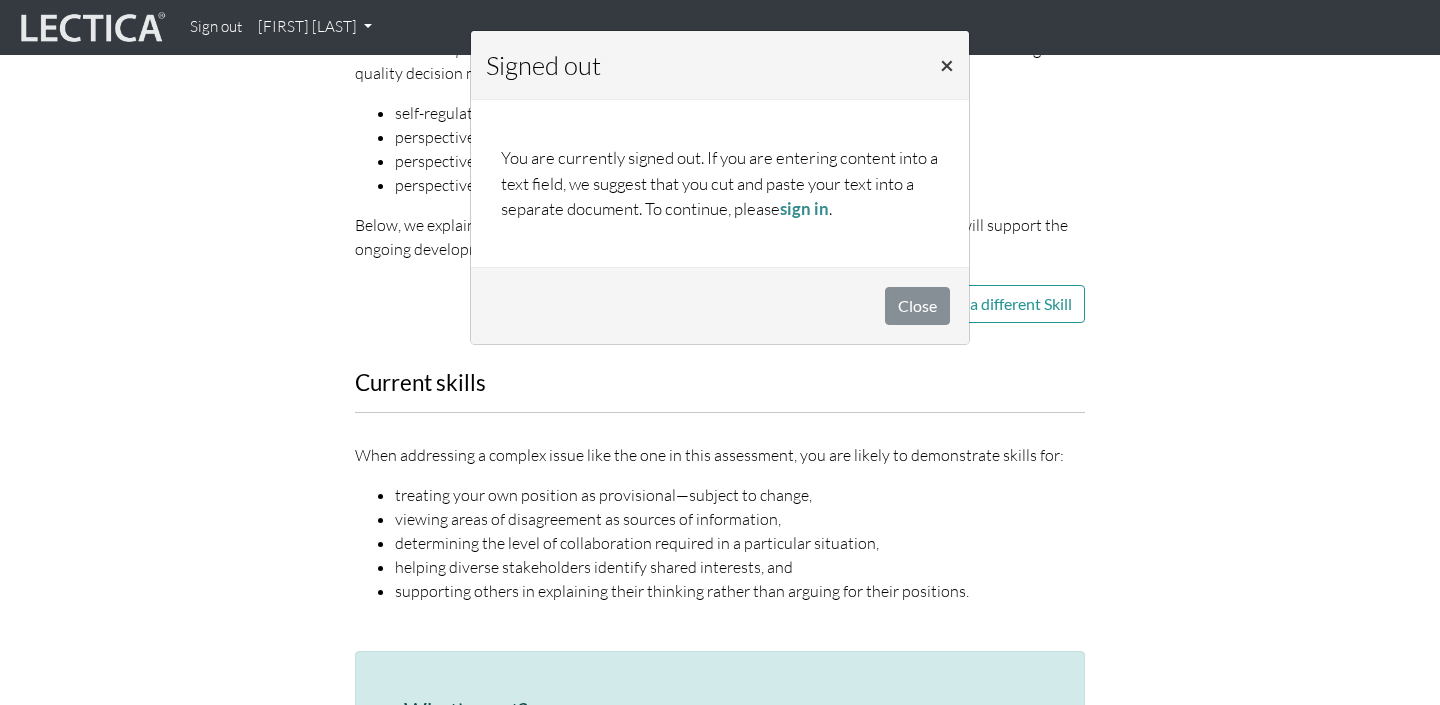 click on "×" at bounding box center (947, 65) 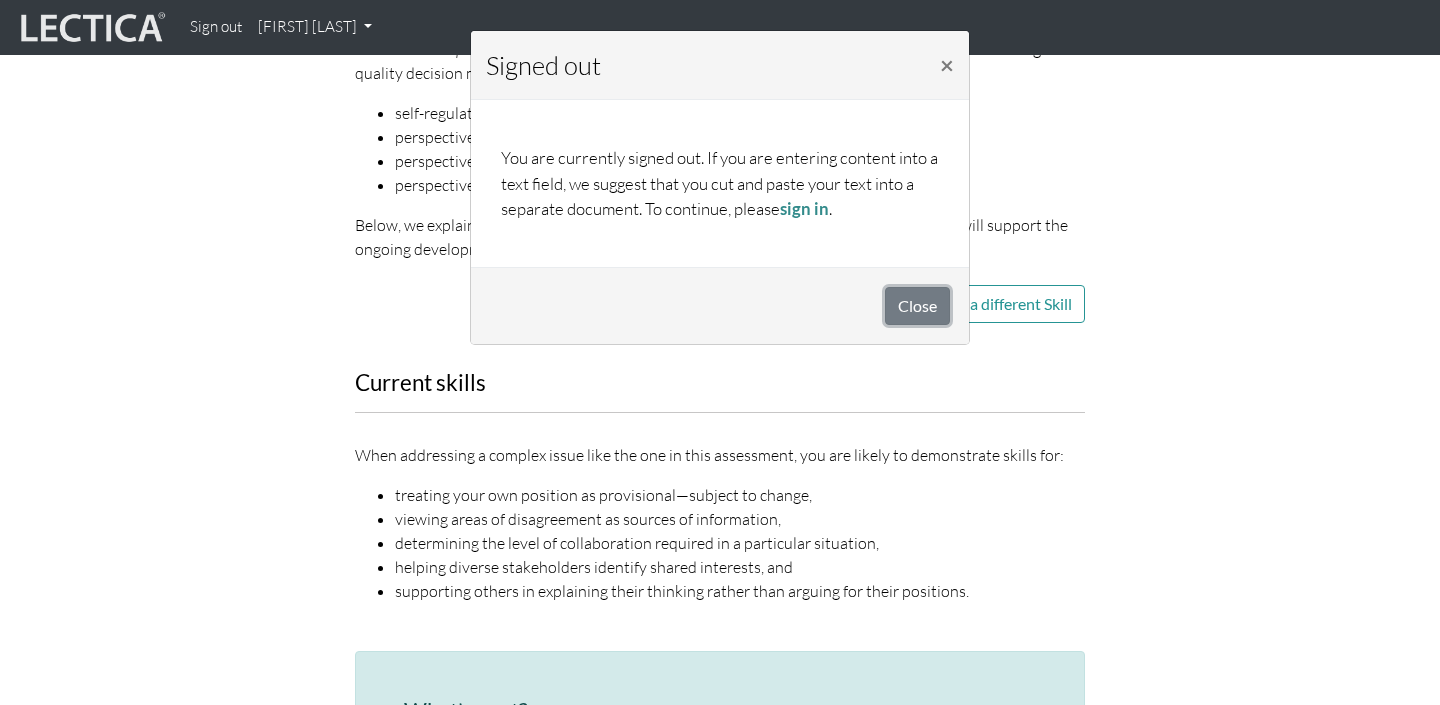 click on "Close" at bounding box center [917, 306] 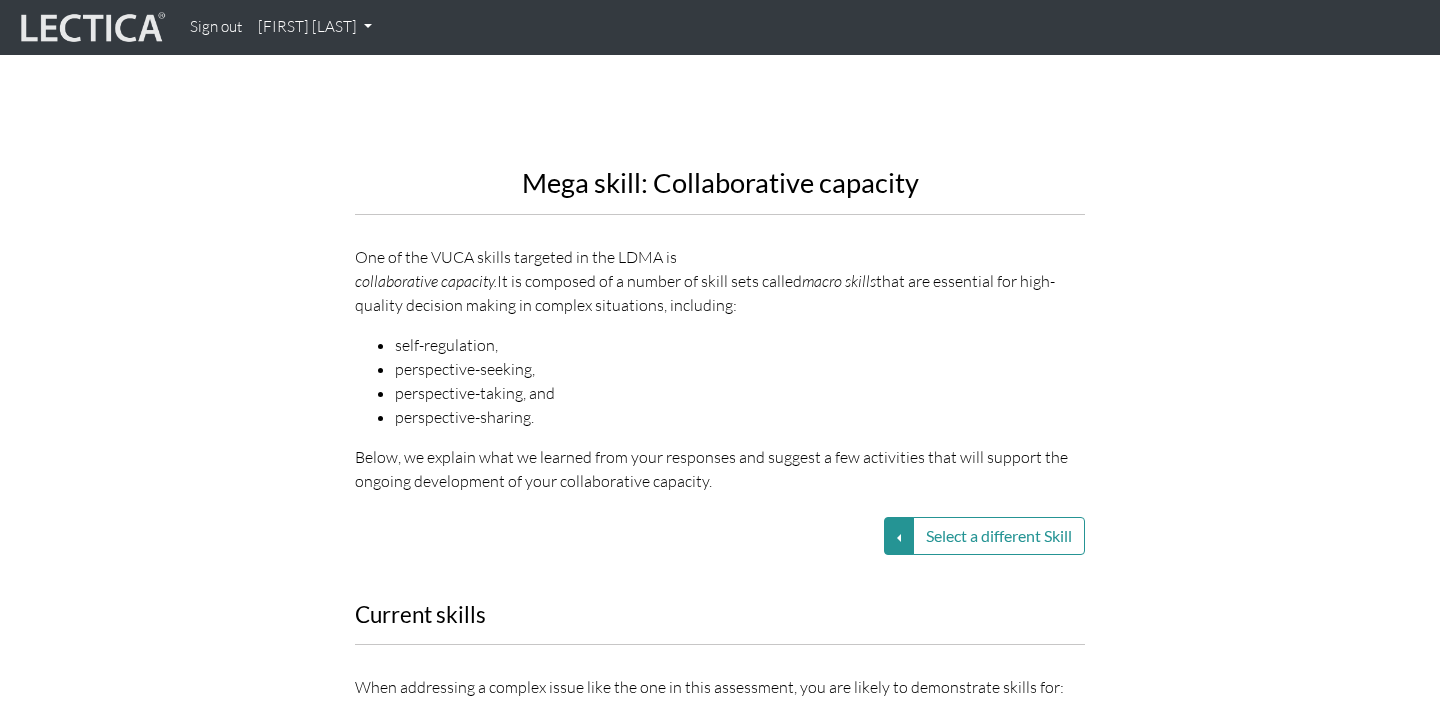 scroll, scrollTop: 2356, scrollLeft: 0, axis: vertical 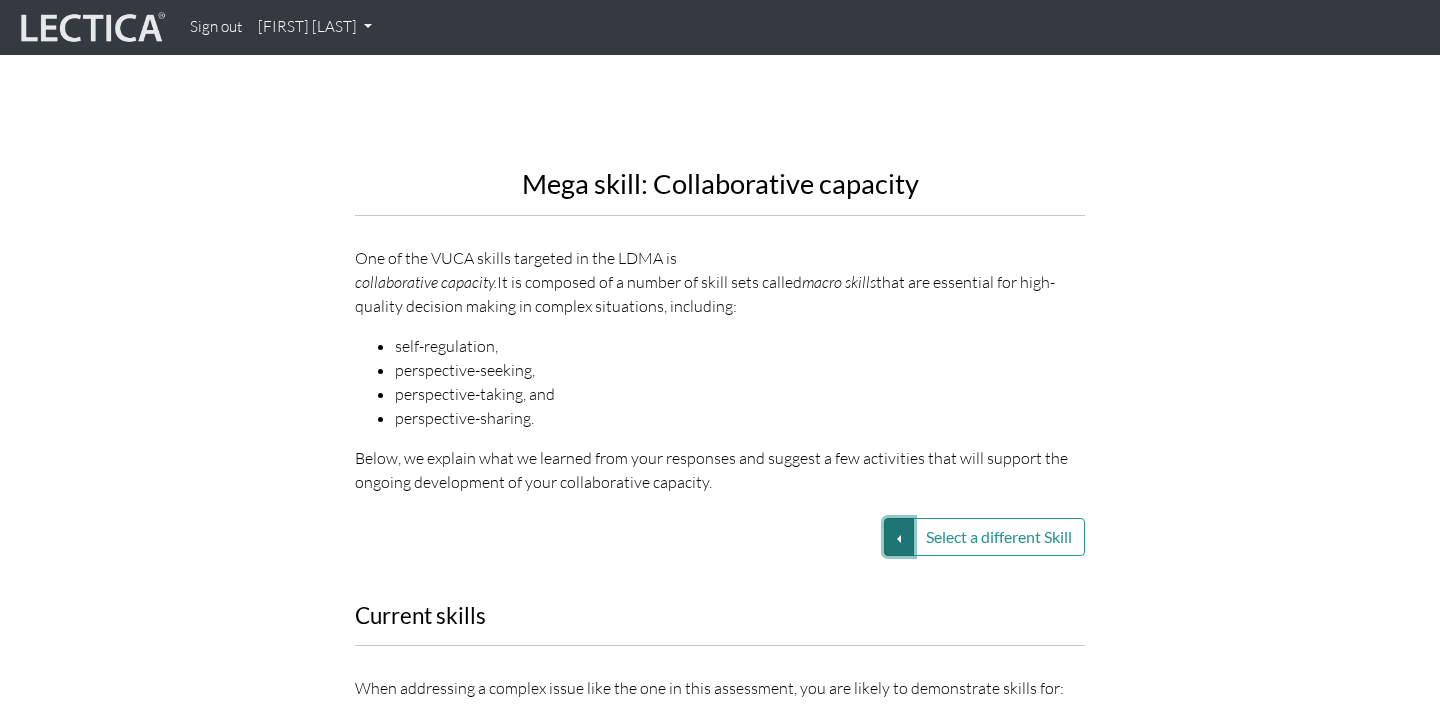 click on "Select a different Skill" at bounding box center (899, 537) 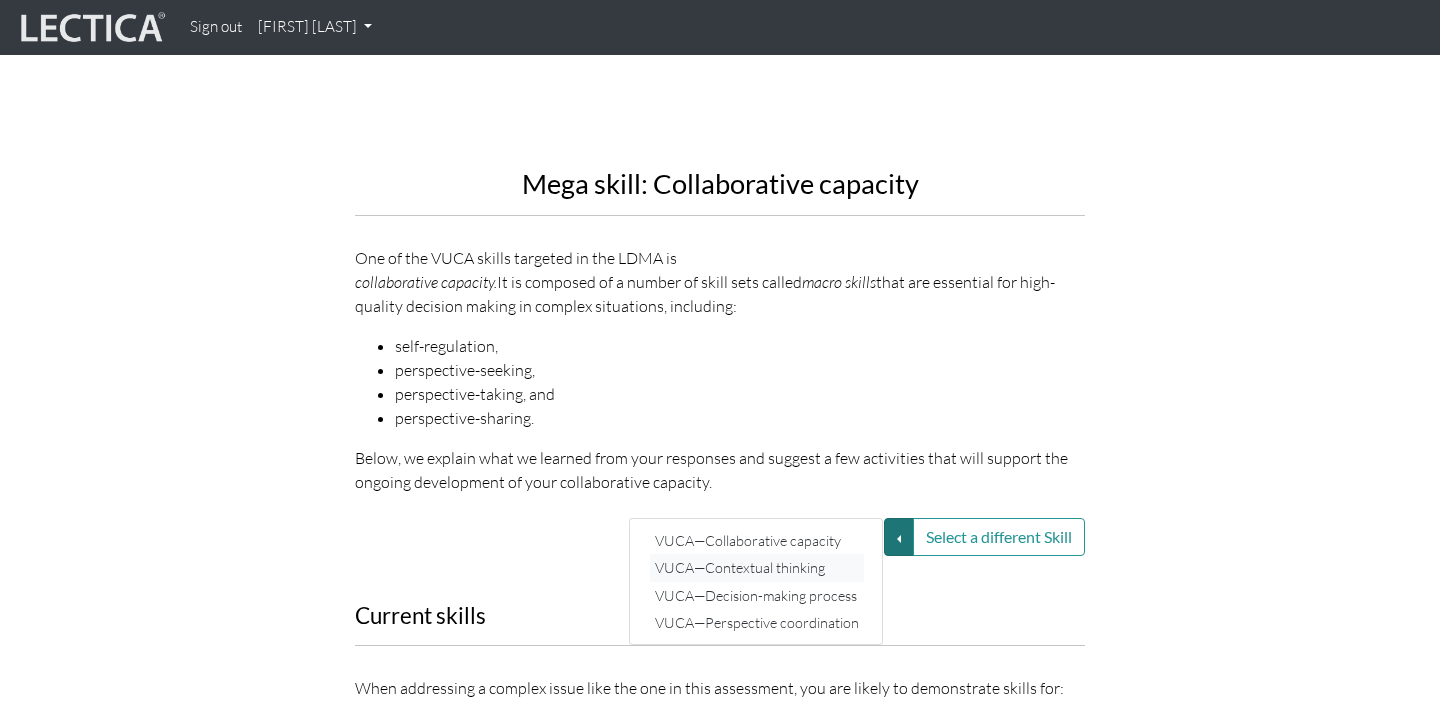 click on "VUCA—Contextual thinking" at bounding box center [757, 540] 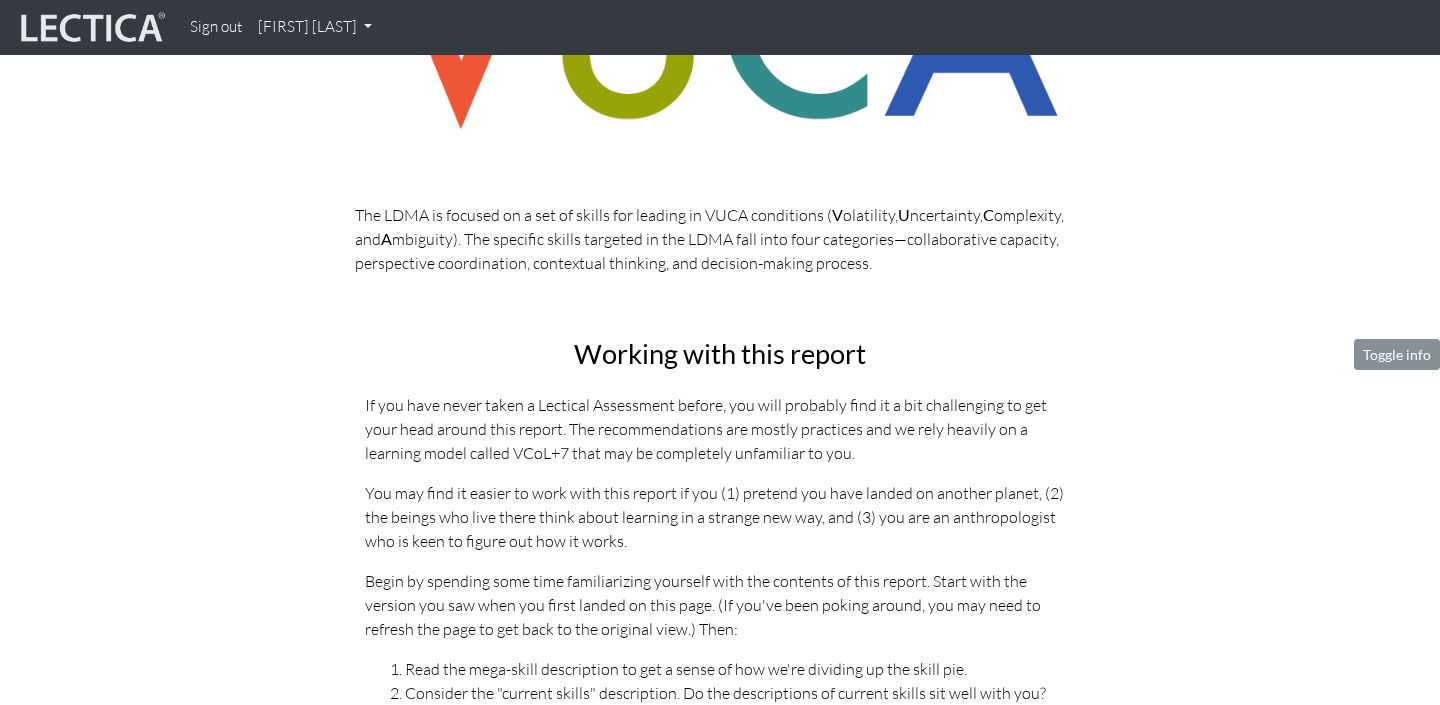 scroll, scrollTop: 0, scrollLeft: 0, axis: both 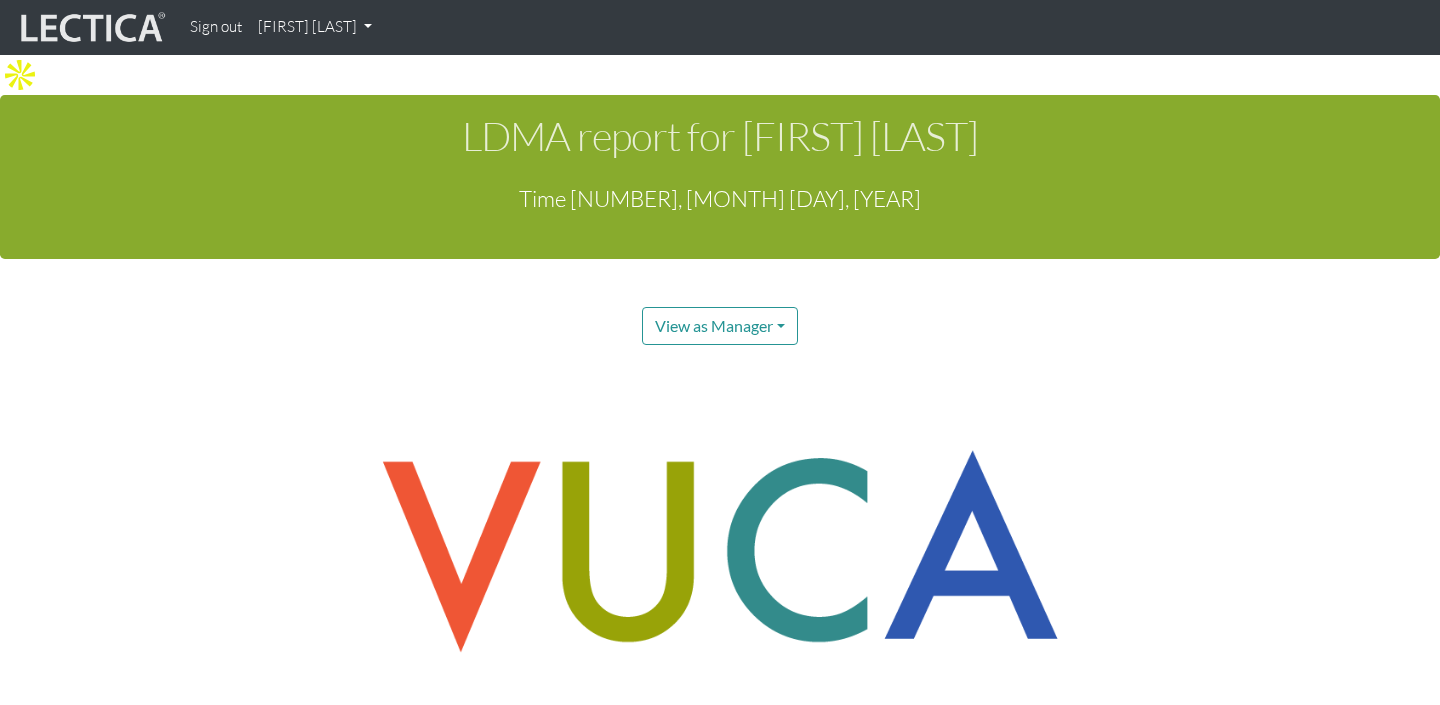 click on "[FIRST] [LAST]" at bounding box center (315, 27) 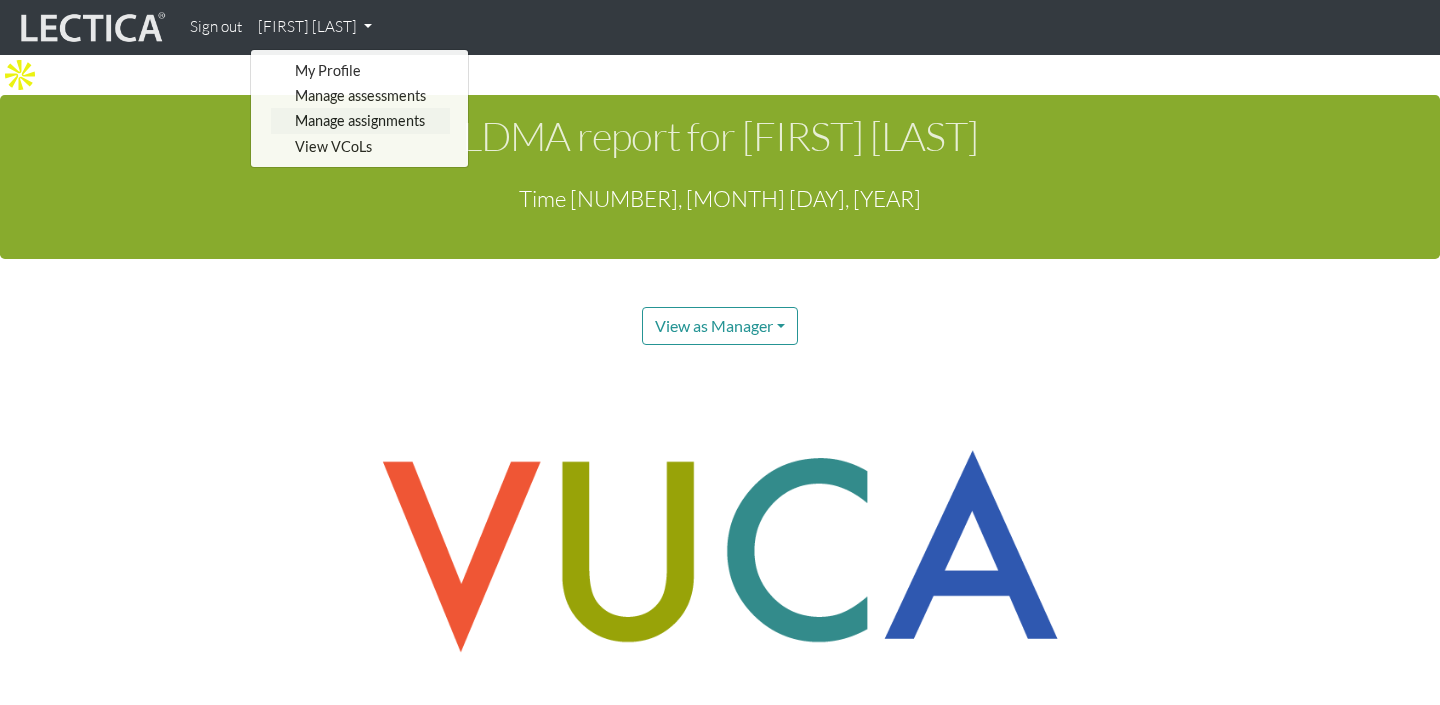 click on "Manage assignments" at bounding box center [360, 120] 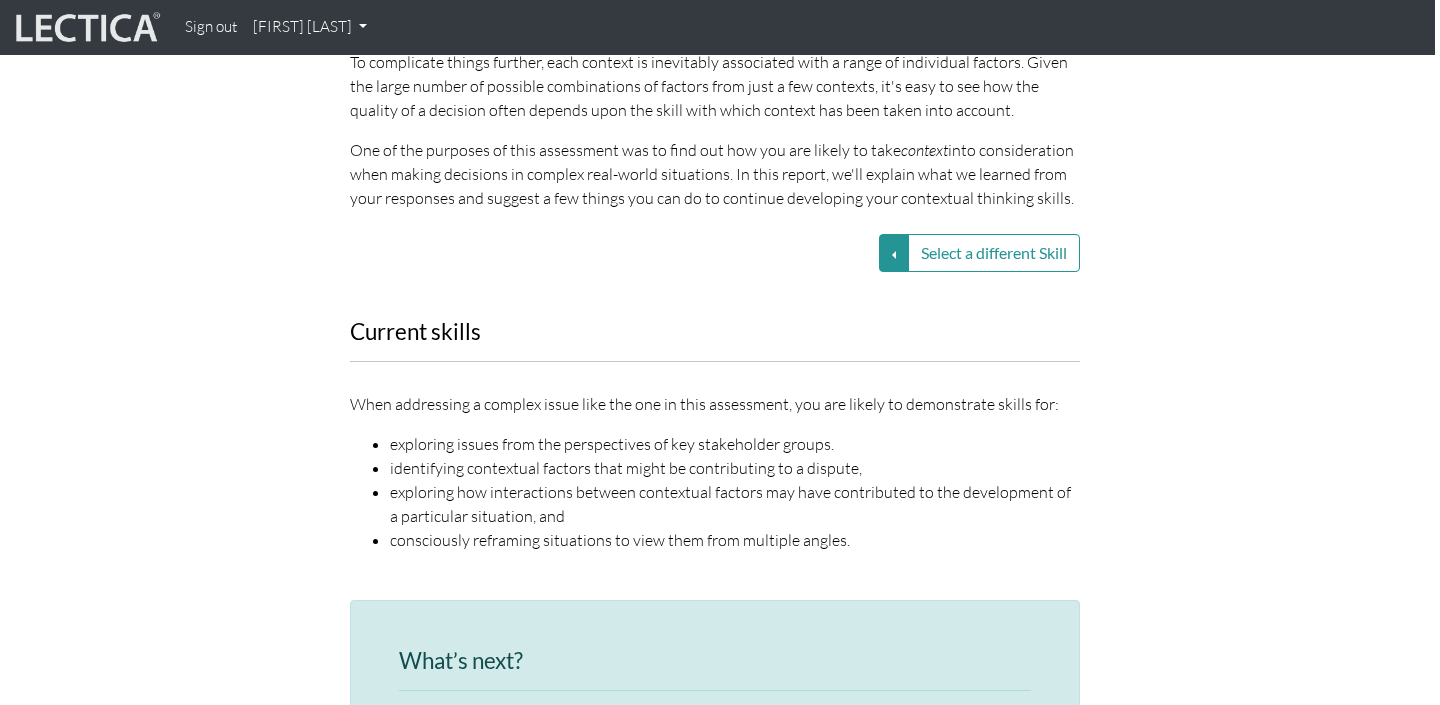 scroll, scrollTop: 2706, scrollLeft: 5, axis: both 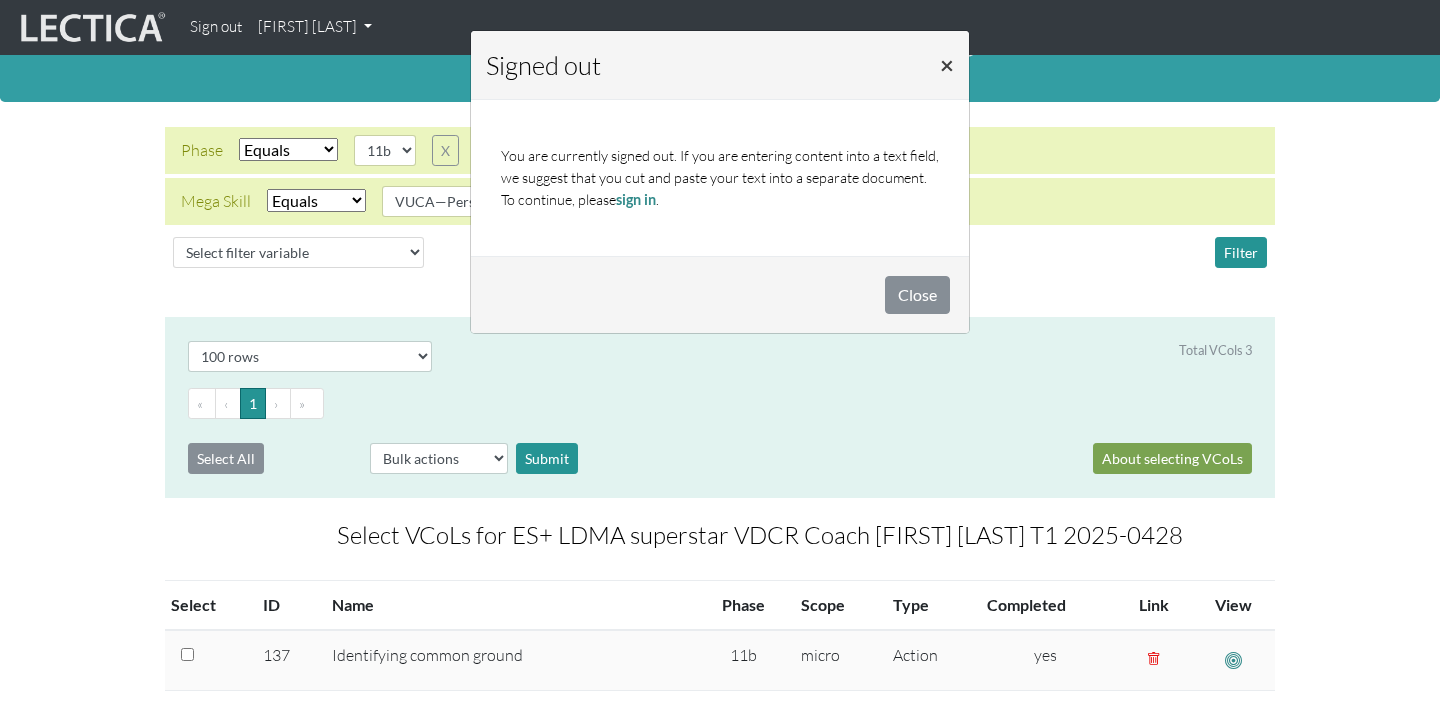 click on "×" at bounding box center (947, 64) 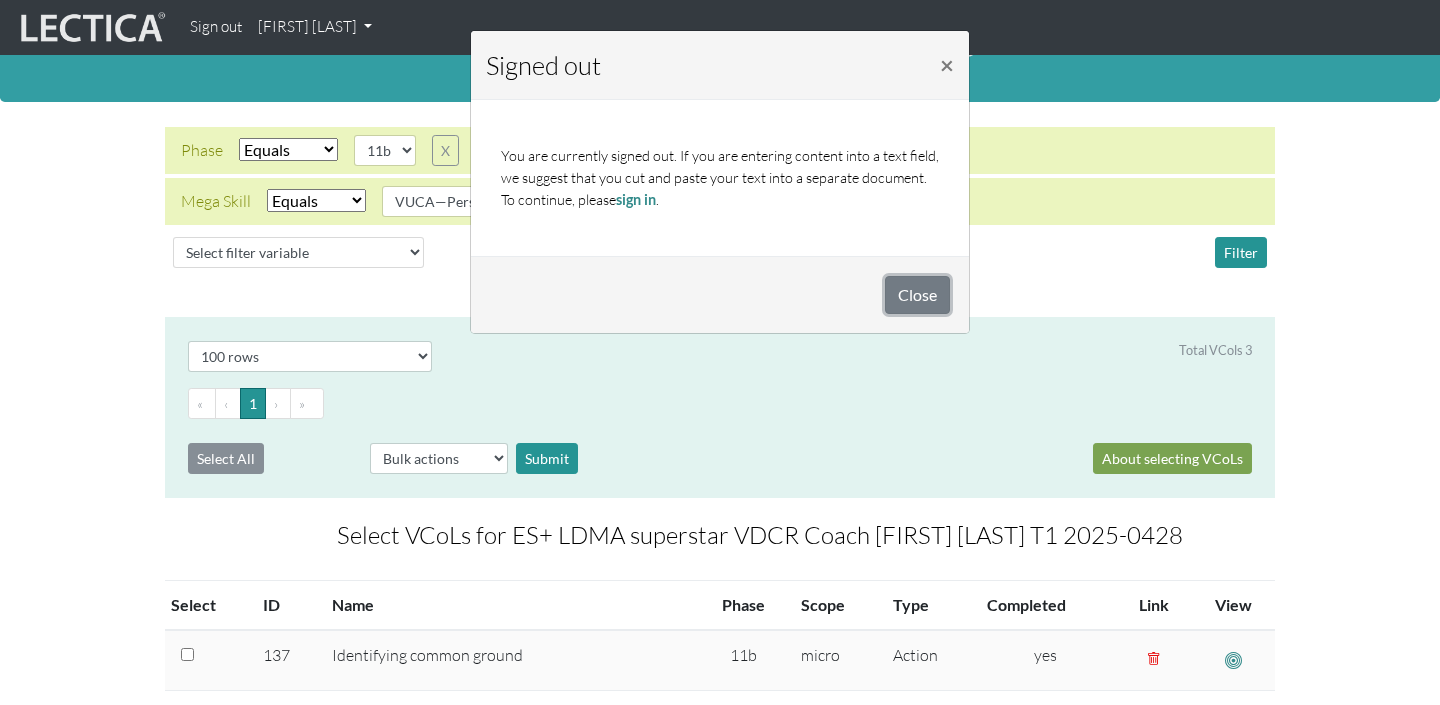 click on "Close" at bounding box center (917, 295) 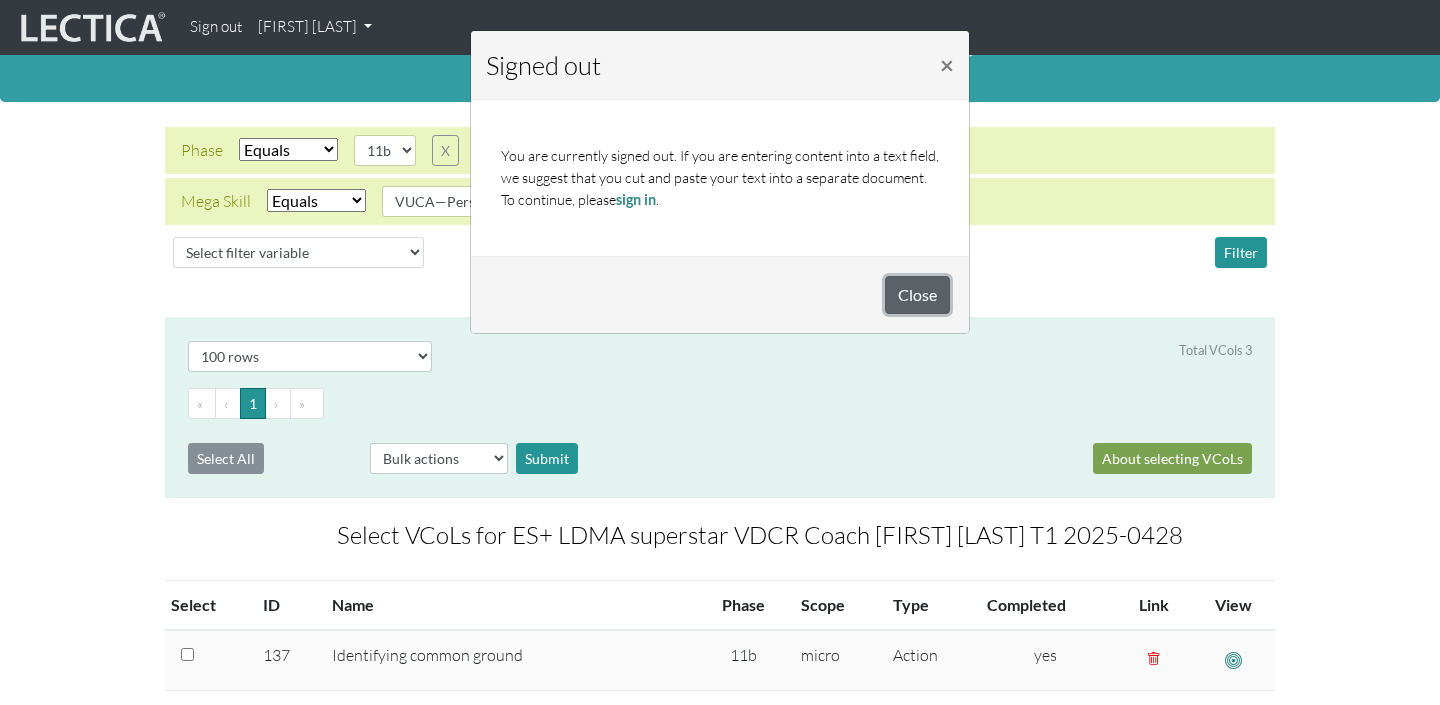 click on "Close" at bounding box center (917, 295) 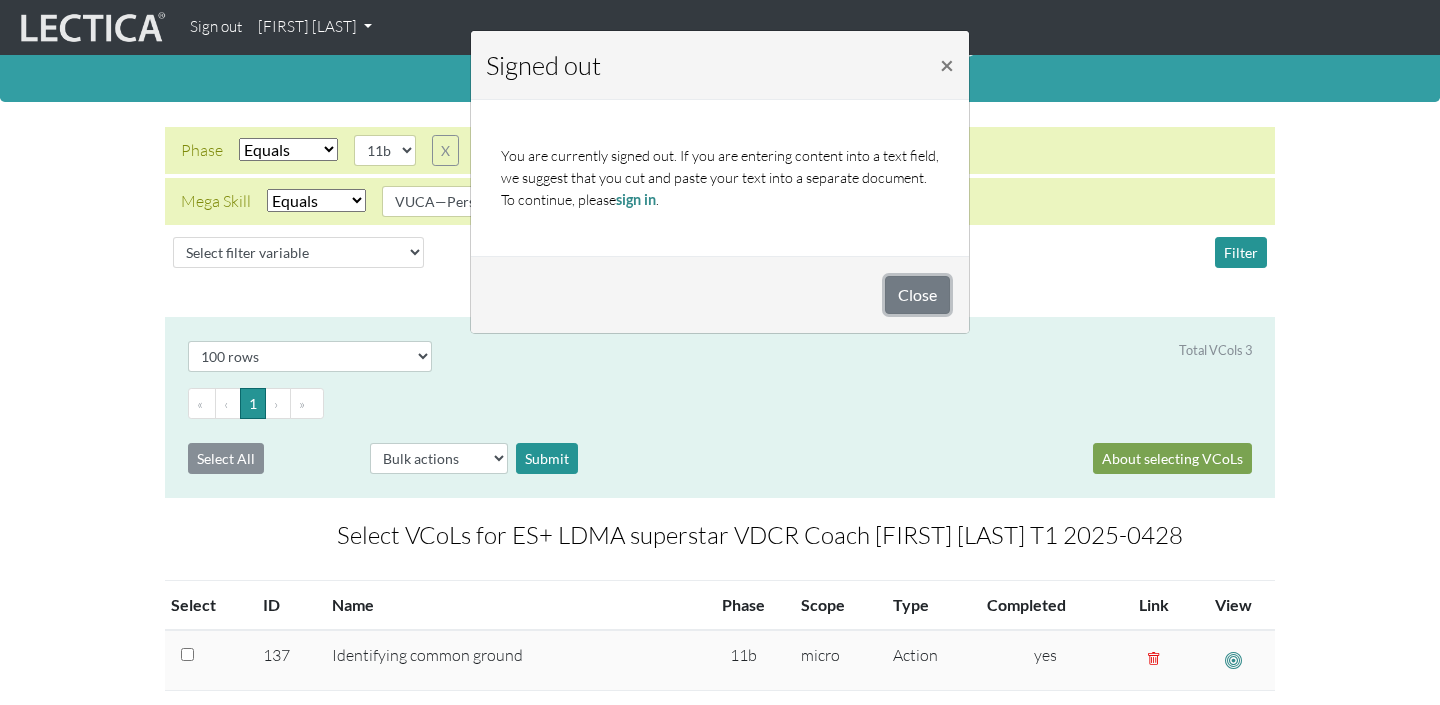 click on "Close" at bounding box center (917, 295) 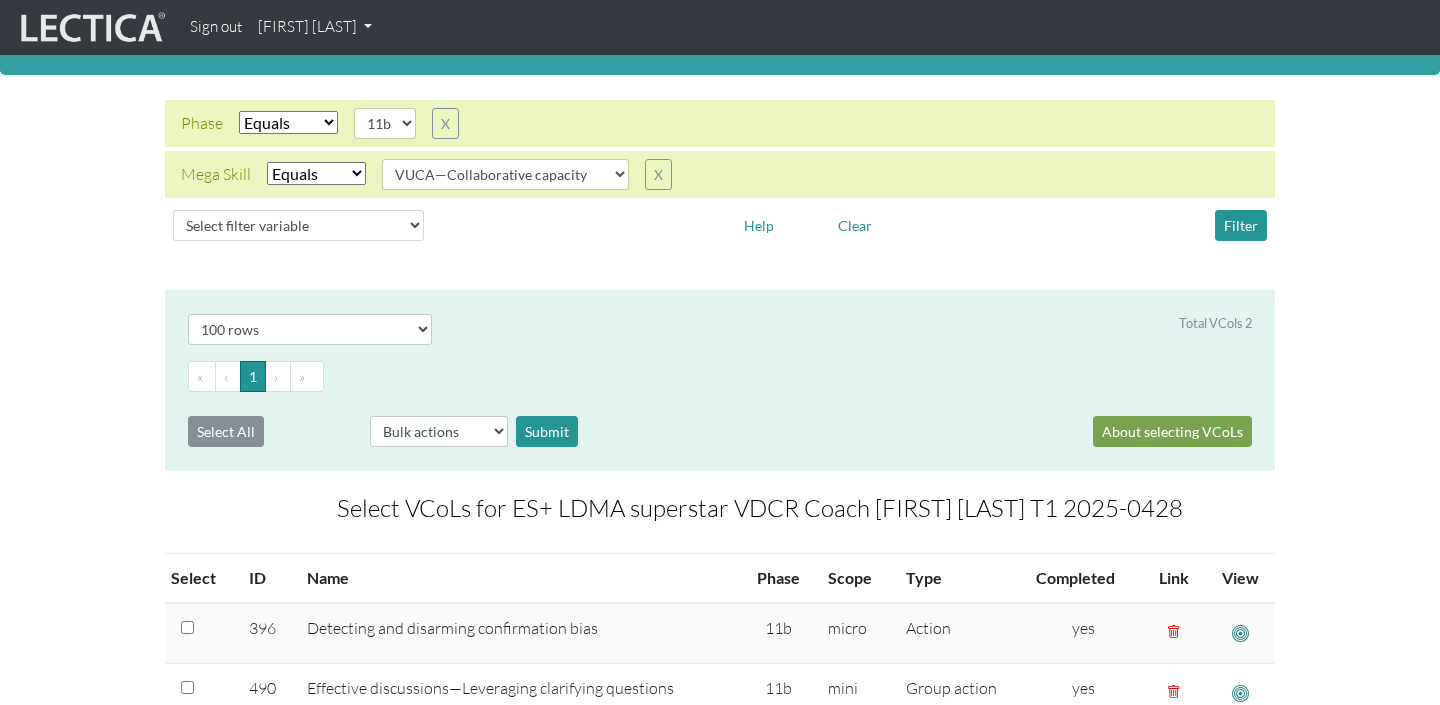 scroll, scrollTop: 125, scrollLeft: 0, axis: vertical 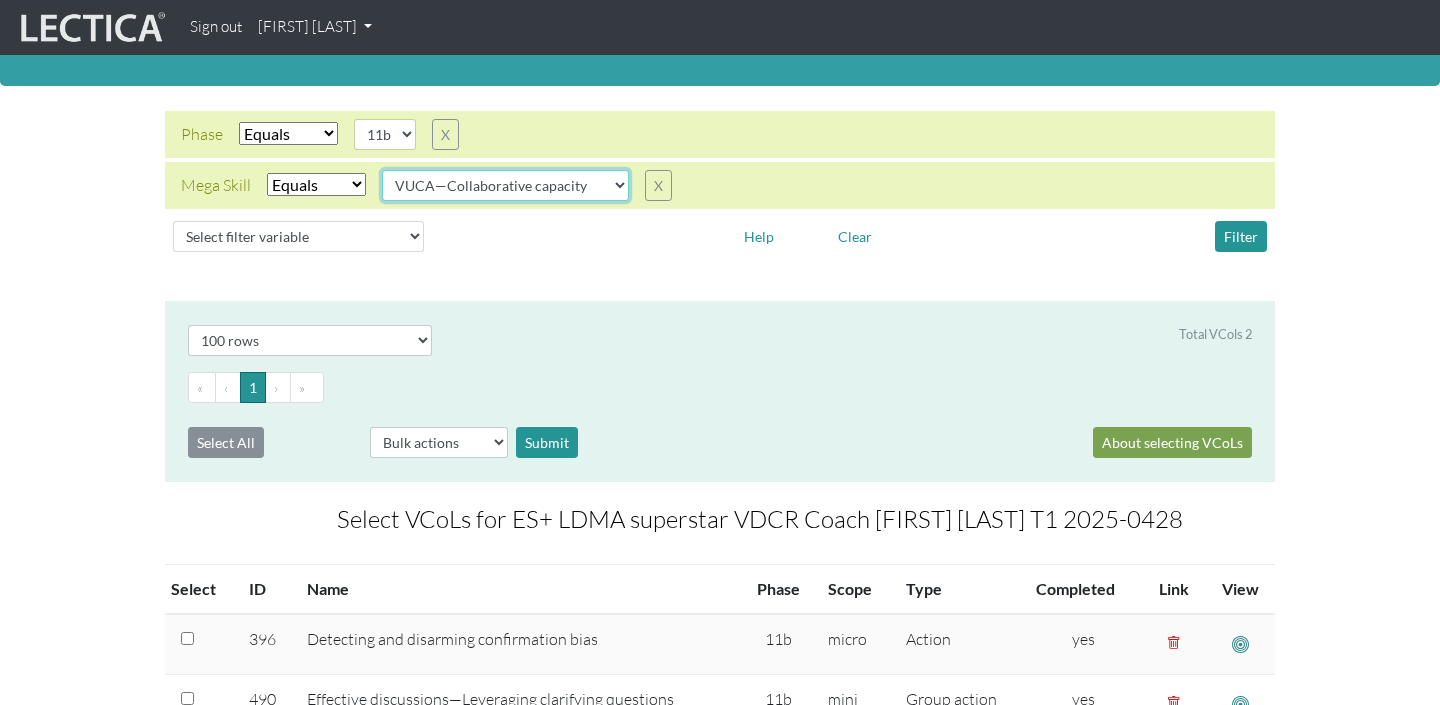 click on "VUCA—Collaborative capacity VUCA—Contextual thinking VUCA—Decision-making process VUCA—Perspective coordination" at bounding box center [385, 134] 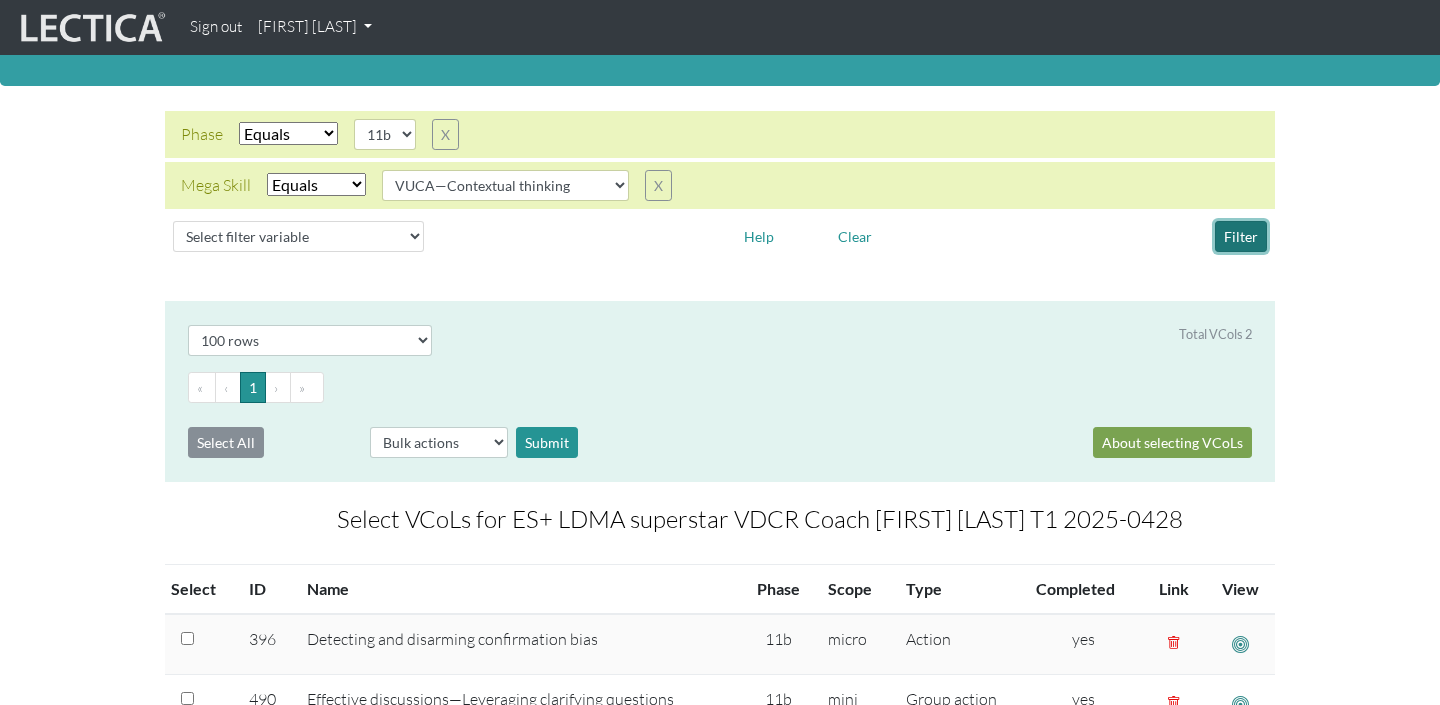 click on "Filter" at bounding box center (1241, 236) 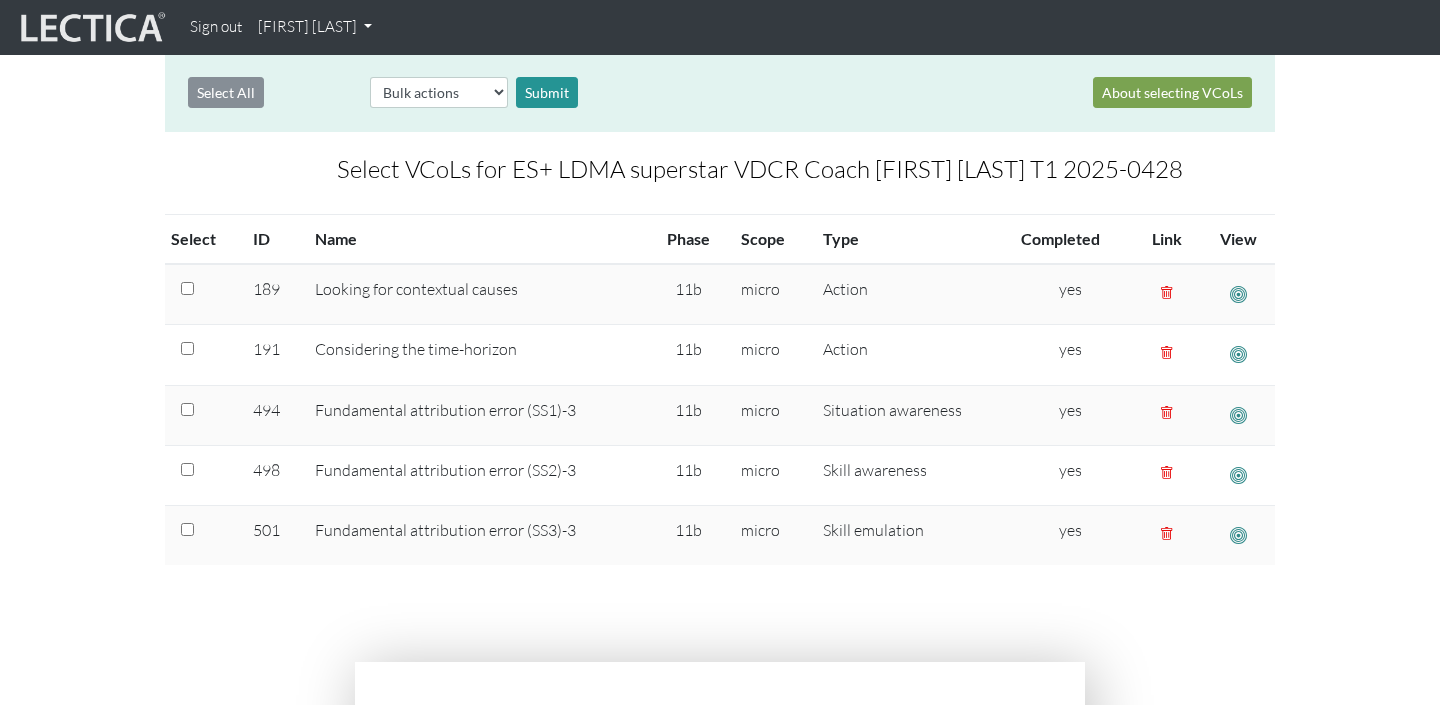 scroll, scrollTop: 473, scrollLeft: 0, axis: vertical 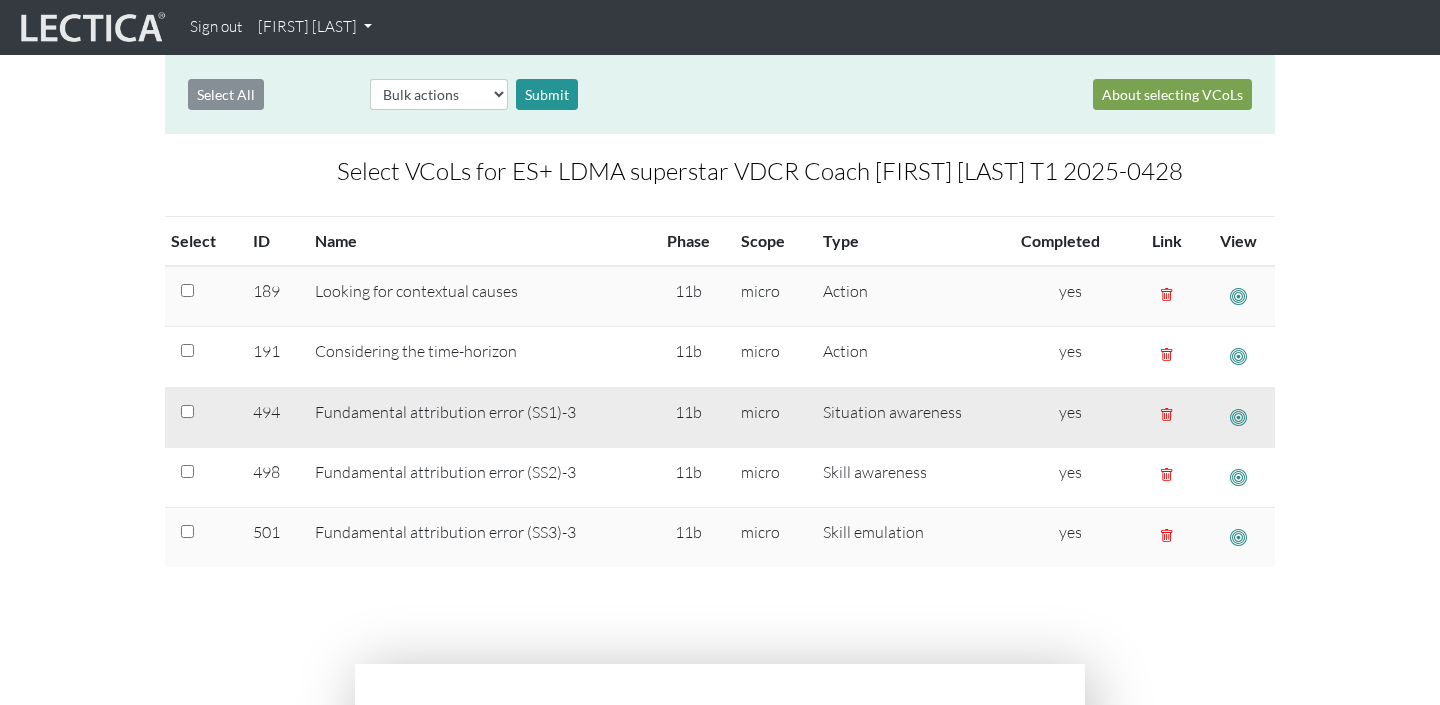 click at bounding box center [1238, 296] 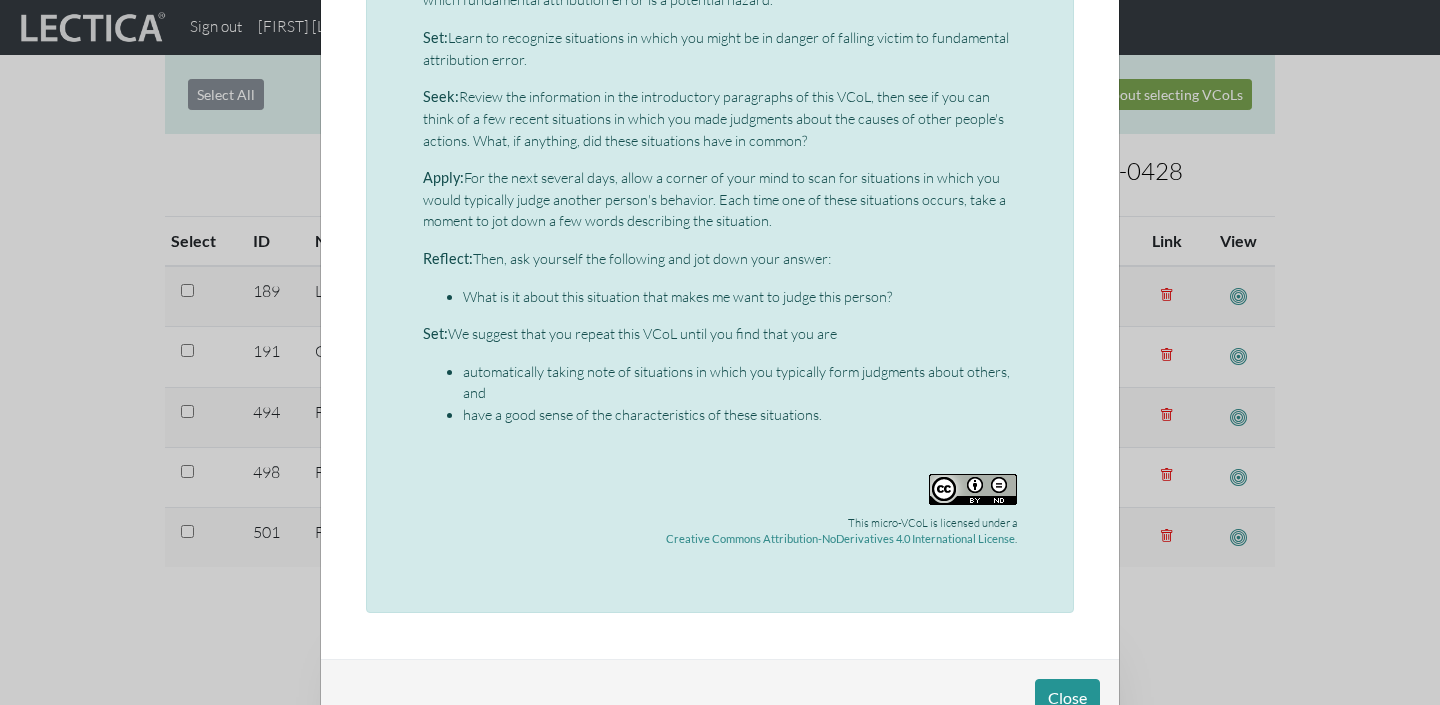 scroll, scrollTop: 920, scrollLeft: 0, axis: vertical 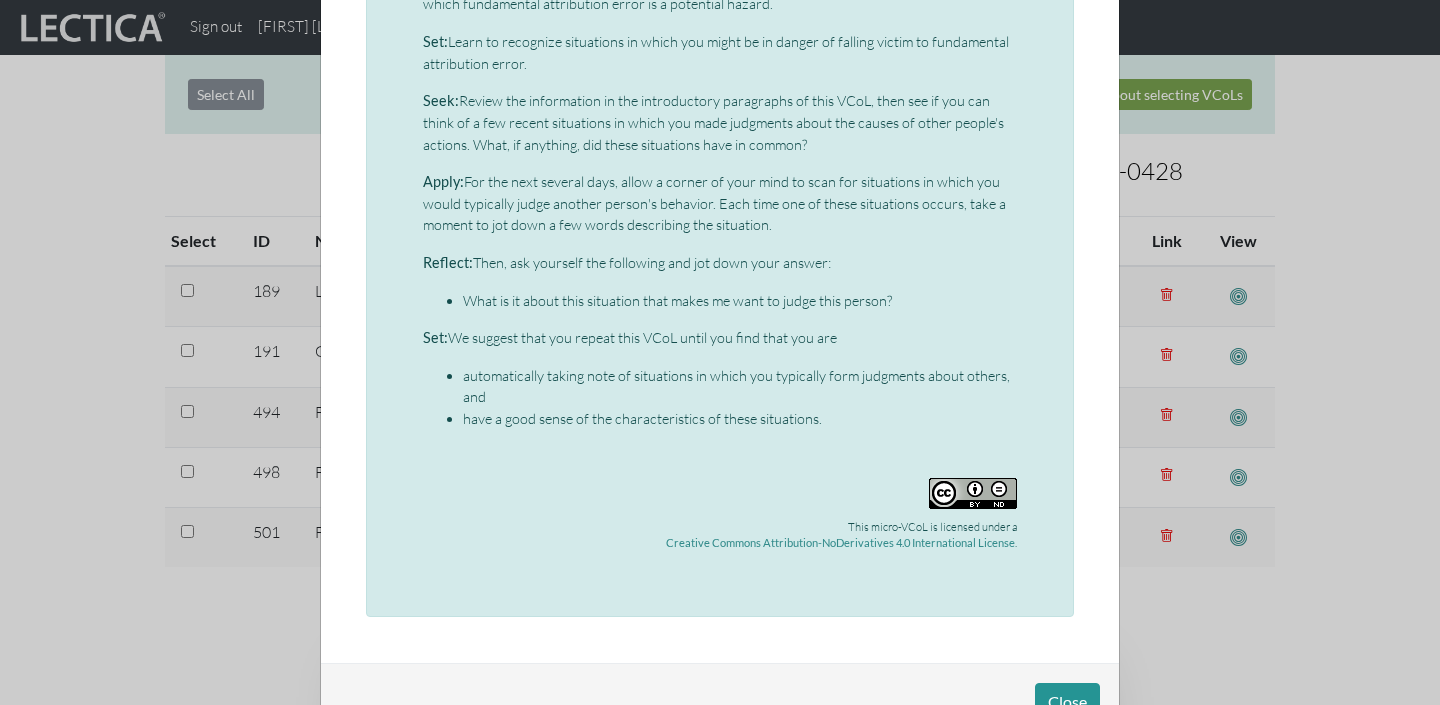 click on "×   Micro-VCoL: Fundamental attribution error (part 1)
This is the first  micro-VCoL  in the "Fundamental Attribution Error" starter set. It has been designed to support the development of a powerful learning skill called  micro-VCoLing . Each micro-VCoL in this starter set is focused on a specific set of  micro-skills  that will help you learn to avoid fundamental attribution error (described below) while building basic micro-VCoLing skills.
The first micro-VCoL in this starter set is called a  situation-awareness  micro-VCoL. By practicing it, you will develop micro-VCoLing skills for:
using an  active observer  to identify a specific kind of situation,
observing without judgment, and
reflecting in-the-moment about your observations.
Practicing this particular micro-VCoL will also build awareness of situations in which fundamental attribution error is likely to occur. This is the first step in learning to avoid fundamental attribution error.
About fundamental attribution error" at bounding box center [720, 352] 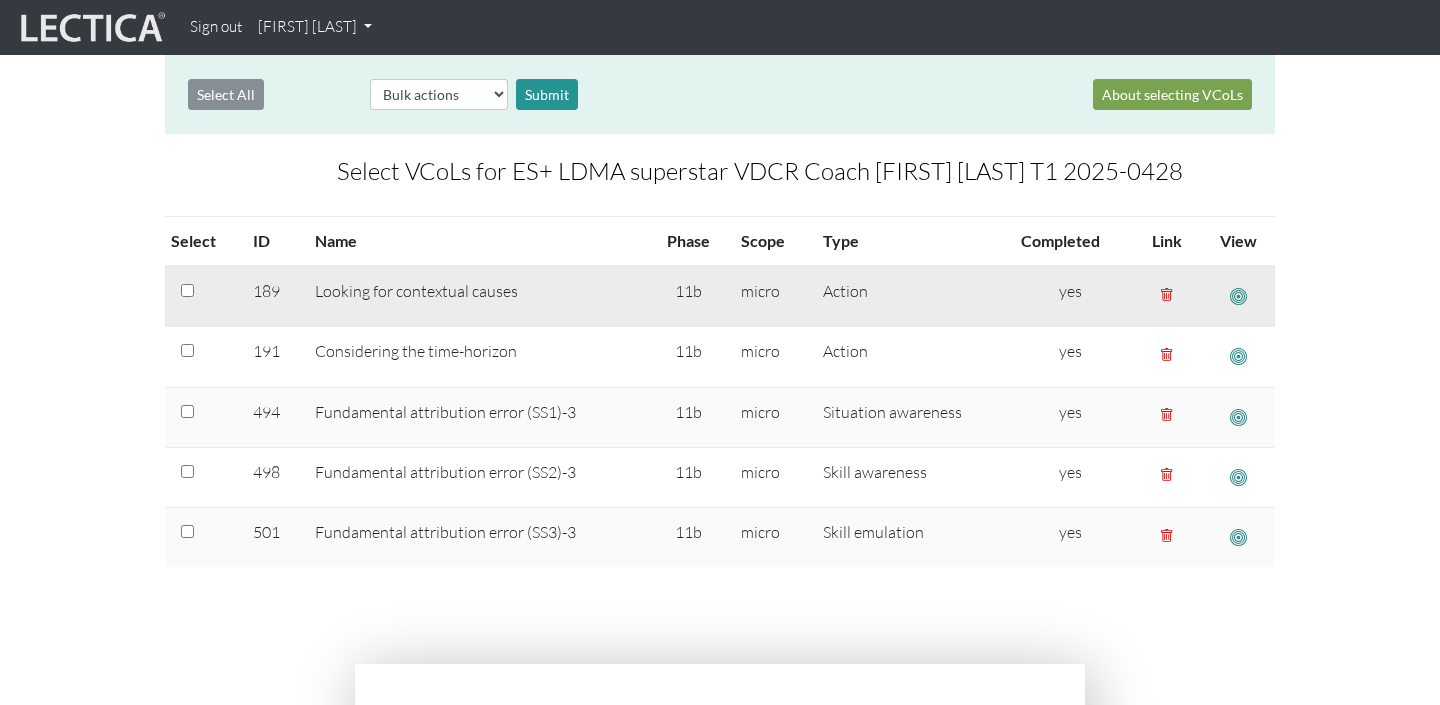 click at bounding box center [1238, 296] 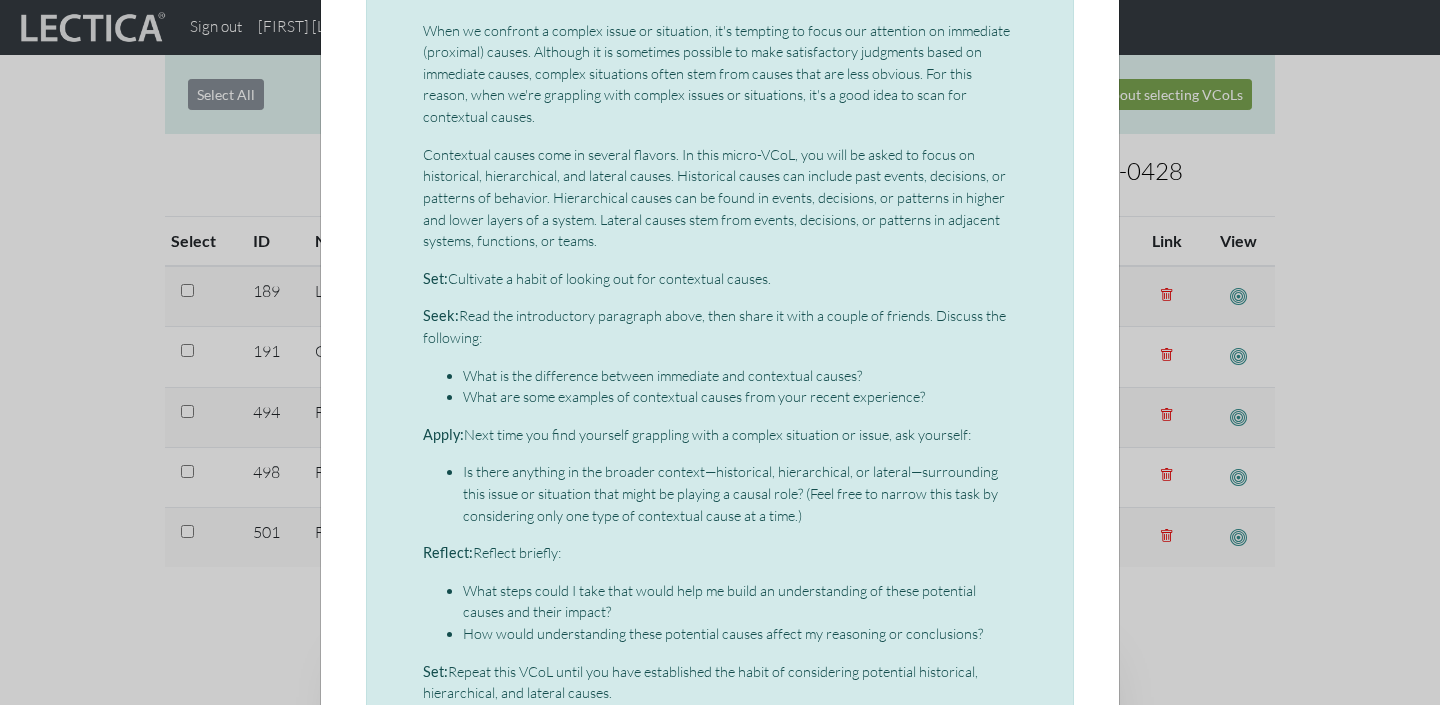 scroll, scrollTop: 235, scrollLeft: 0, axis: vertical 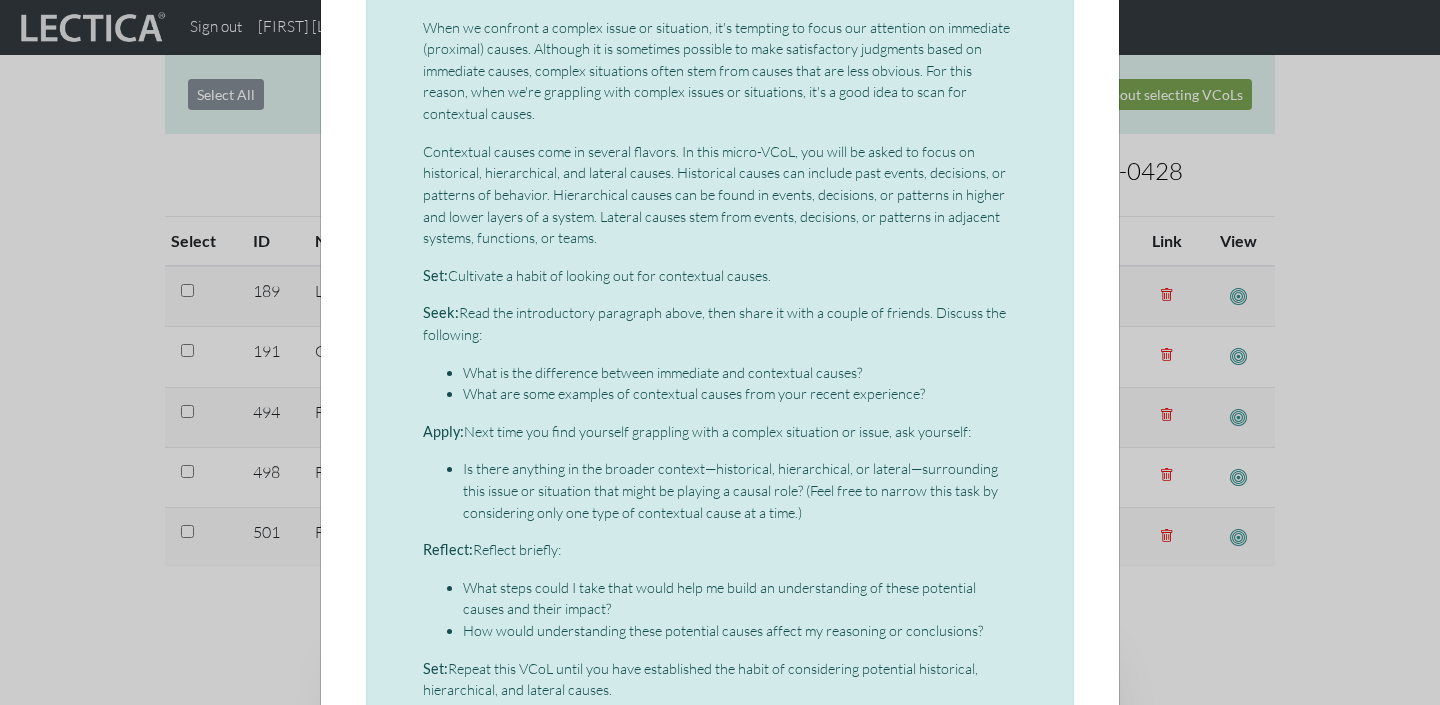 drag, startPoint x: 615, startPoint y: 281, endPoint x: 812, endPoint y: 283, distance: 197.01015 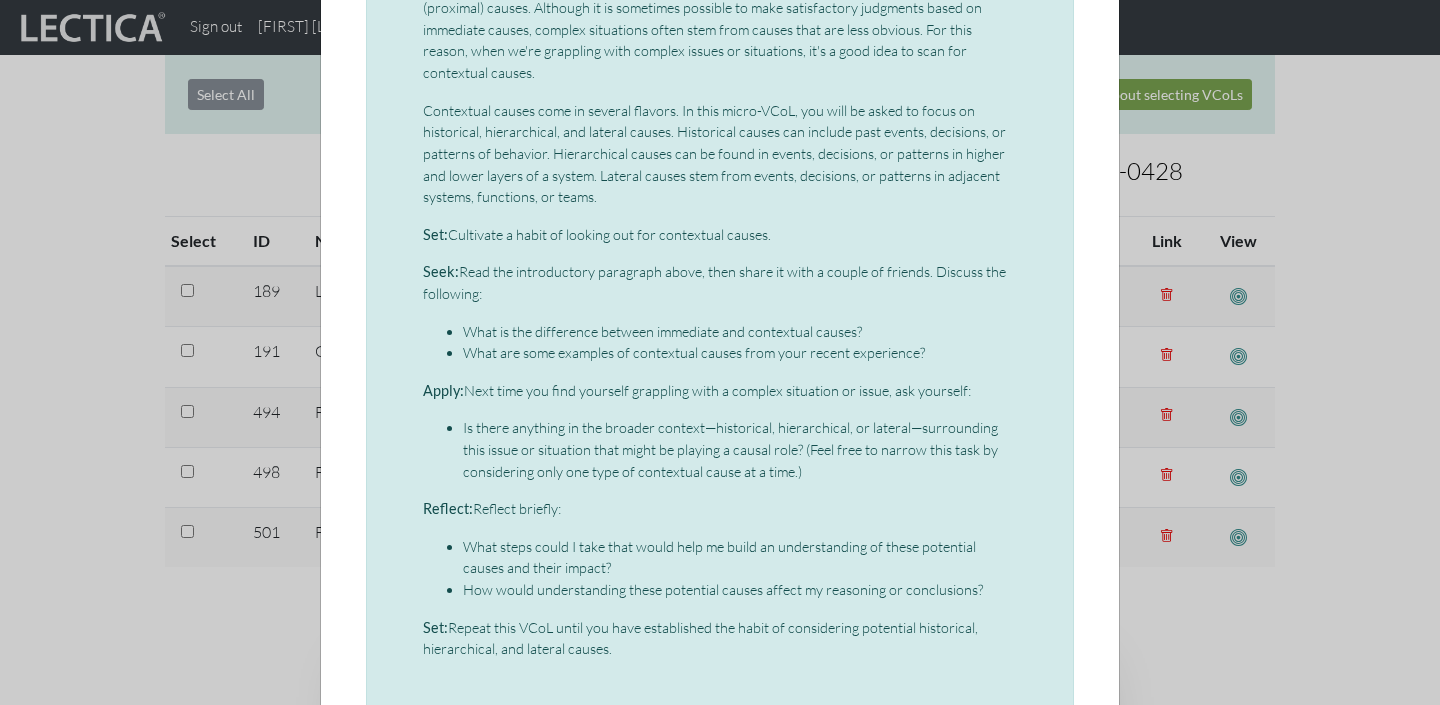 scroll, scrollTop: 0, scrollLeft: 0, axis: both 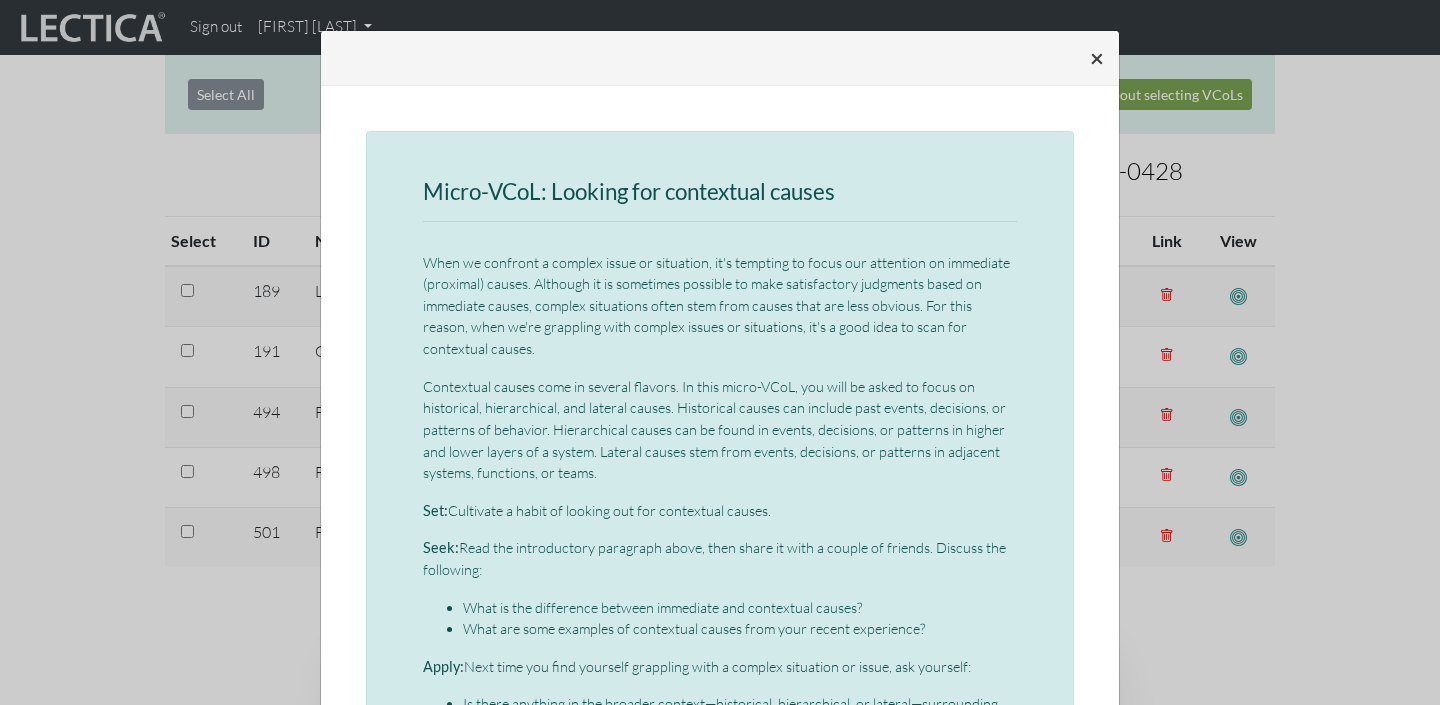 click on "×" at bounding box center [1097, 58] 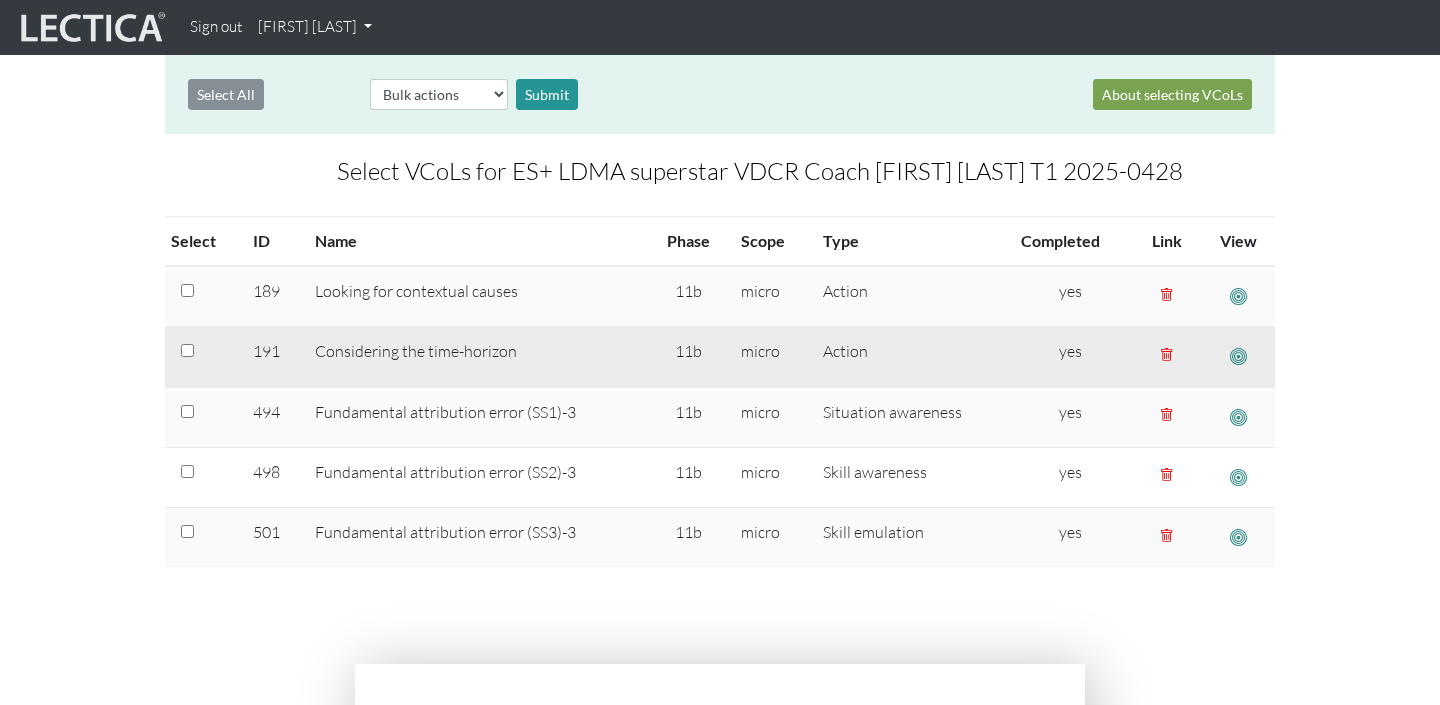 click at bounding box center (1238, 296) 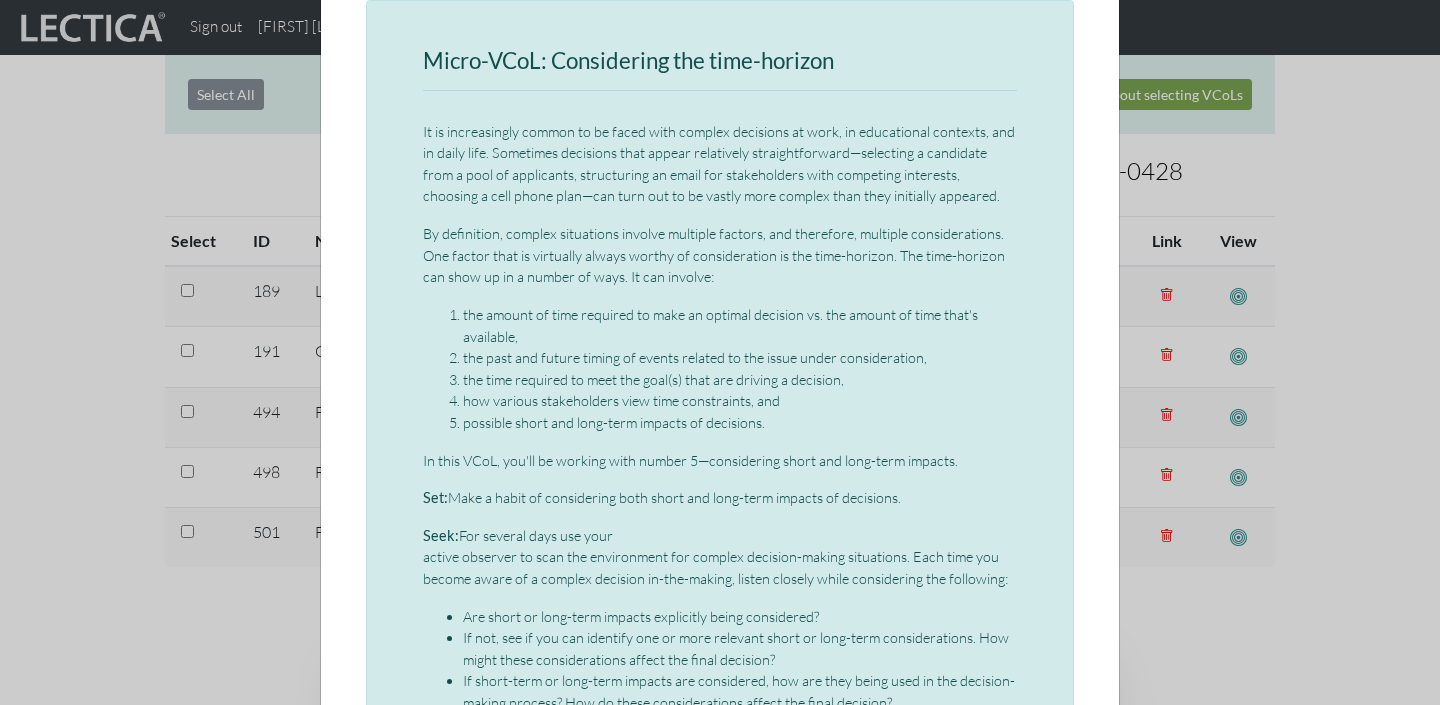 scroll, scrollTop: 0, scrollLeft: 0, axis: both 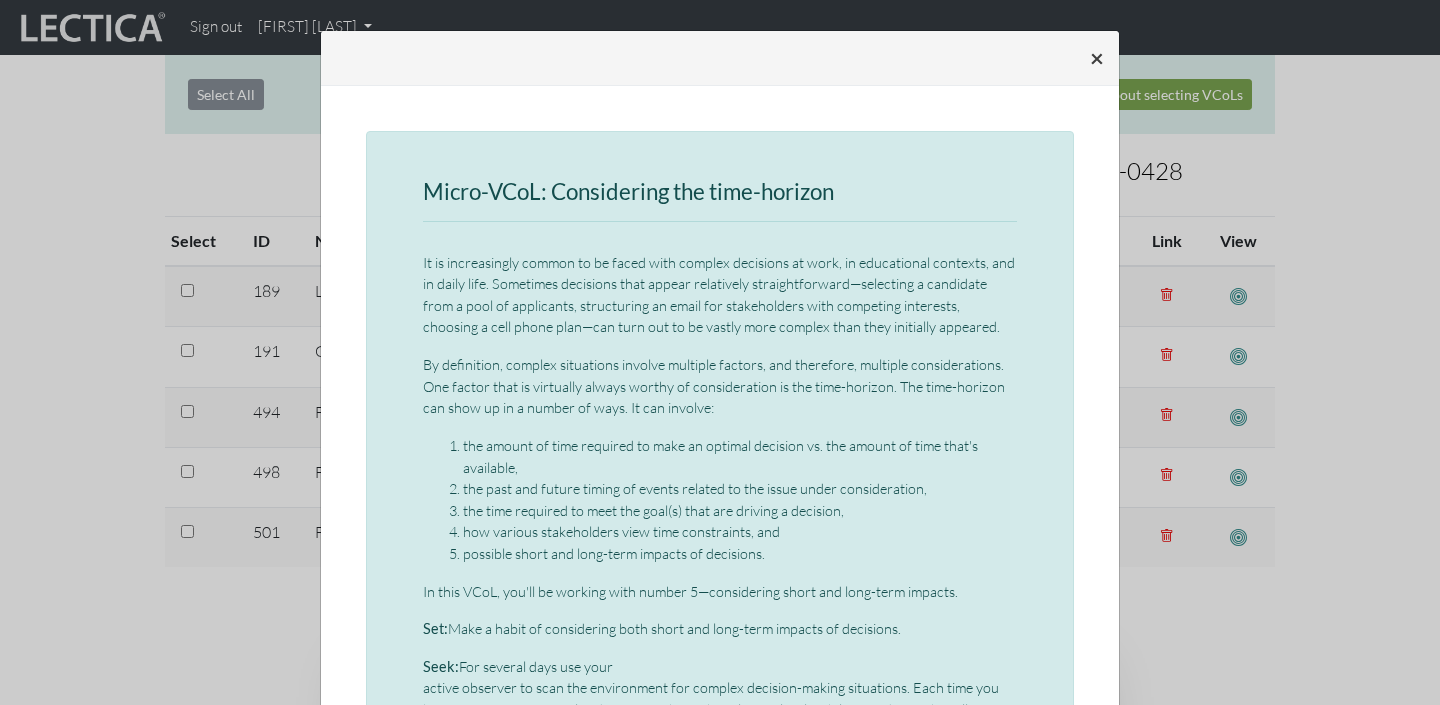 click on "×" at bounding box center (1097, 57) 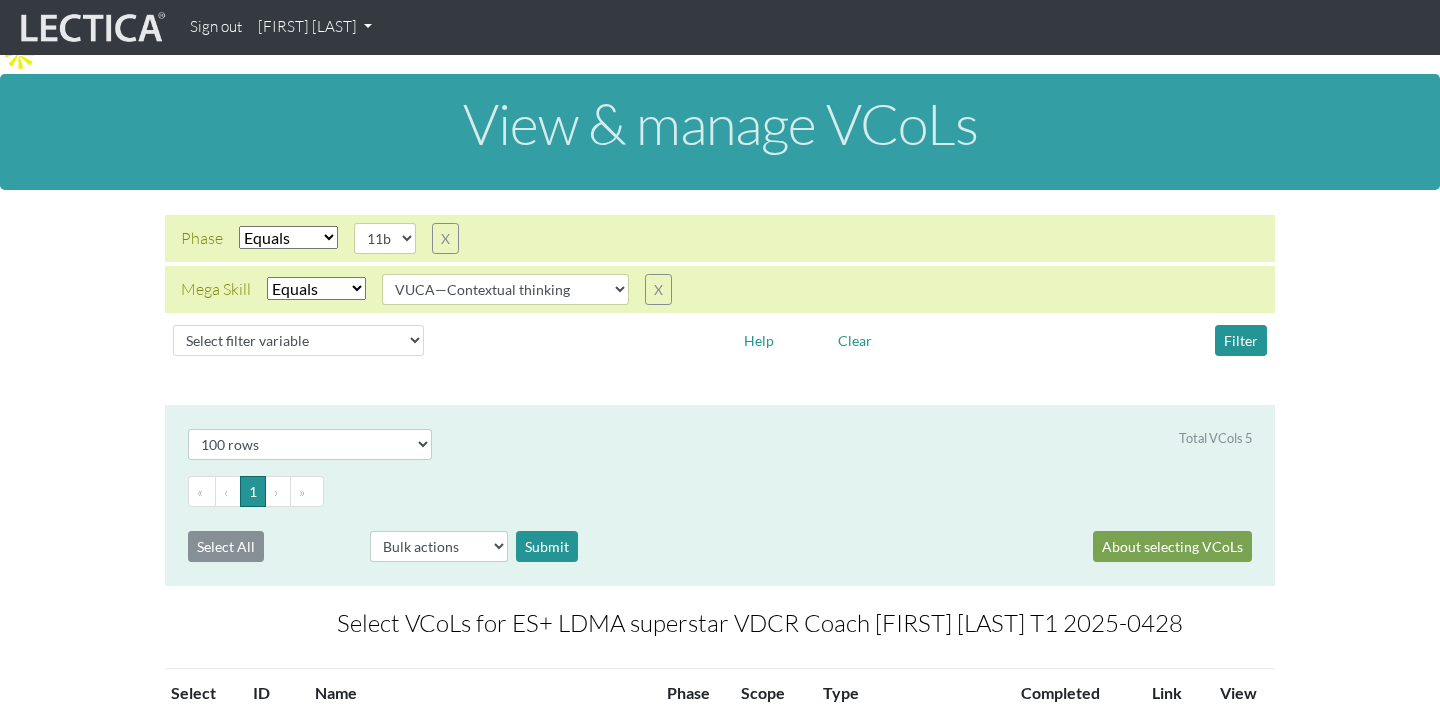 scroll, scrollTop: 0, scrollLeft: 0, axis: both 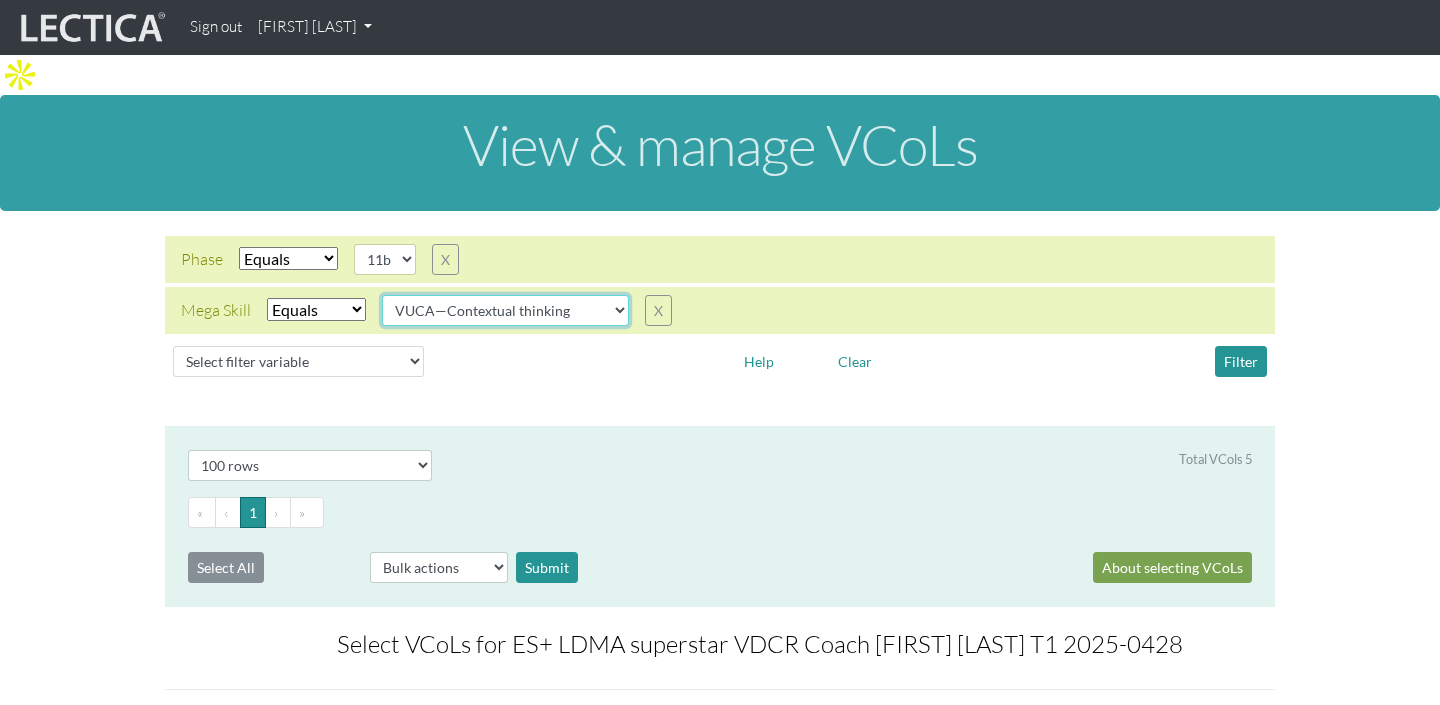 click on "VUCA—Collaborative capacity VUCA—Contextual thinking VUCA—Decision-making process VUCA—Perspective coordination" at bounding box center [385, 259] 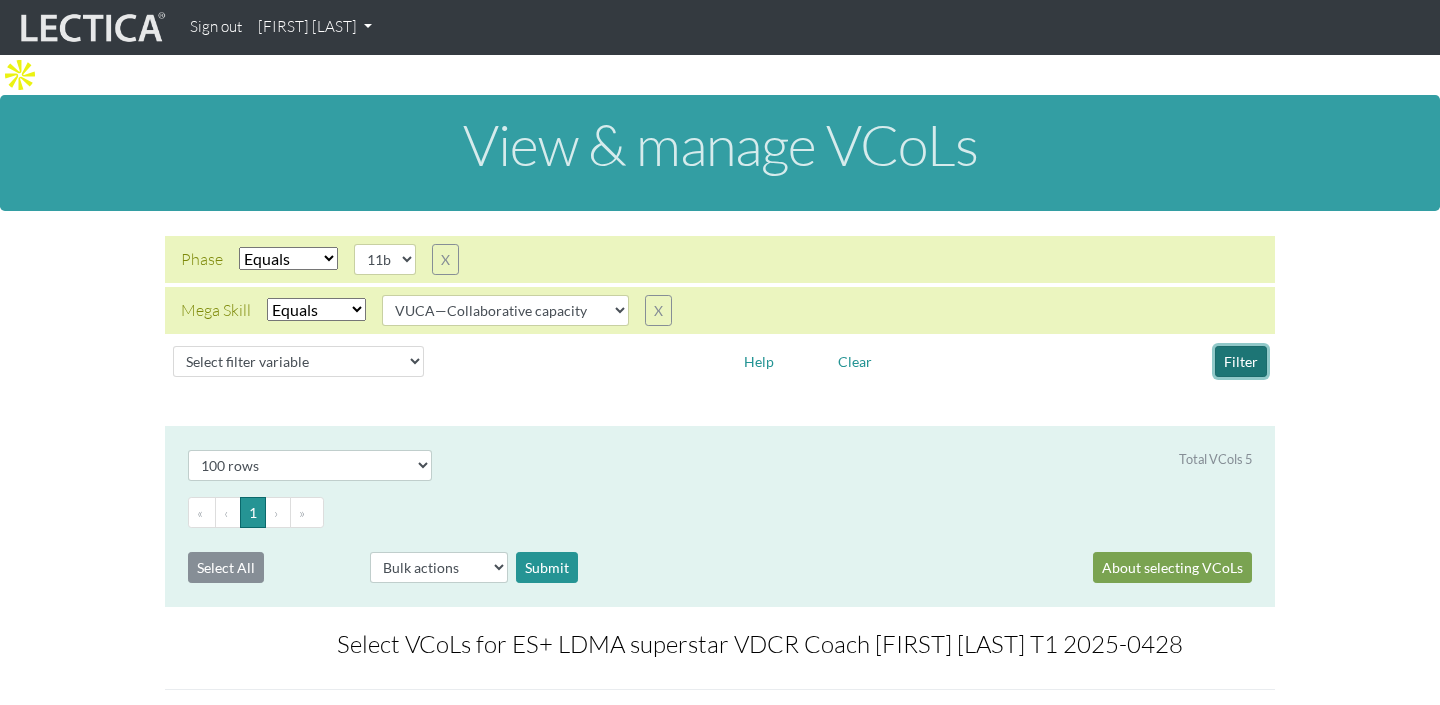 click on "Filter" at bounding box center (1241, 361) 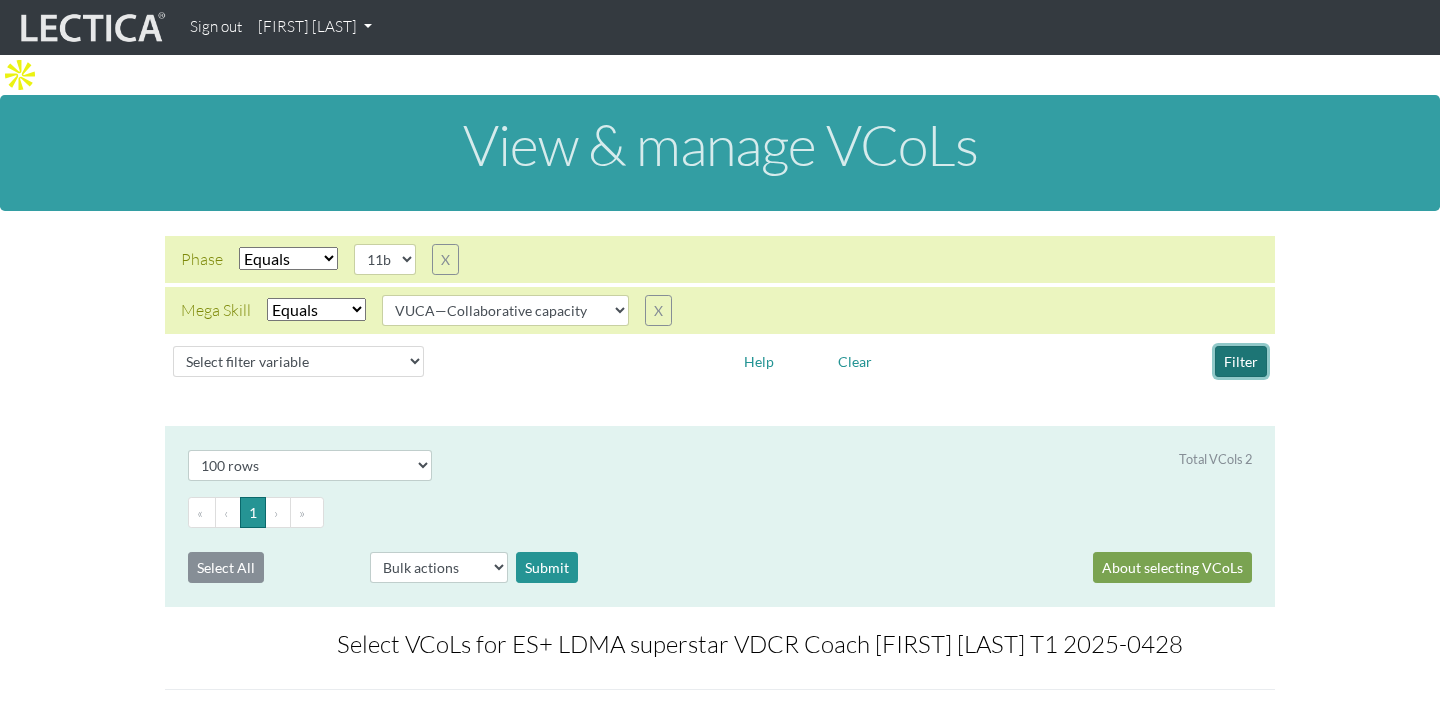 click on "Filter" at bounding box center (1241, 361) 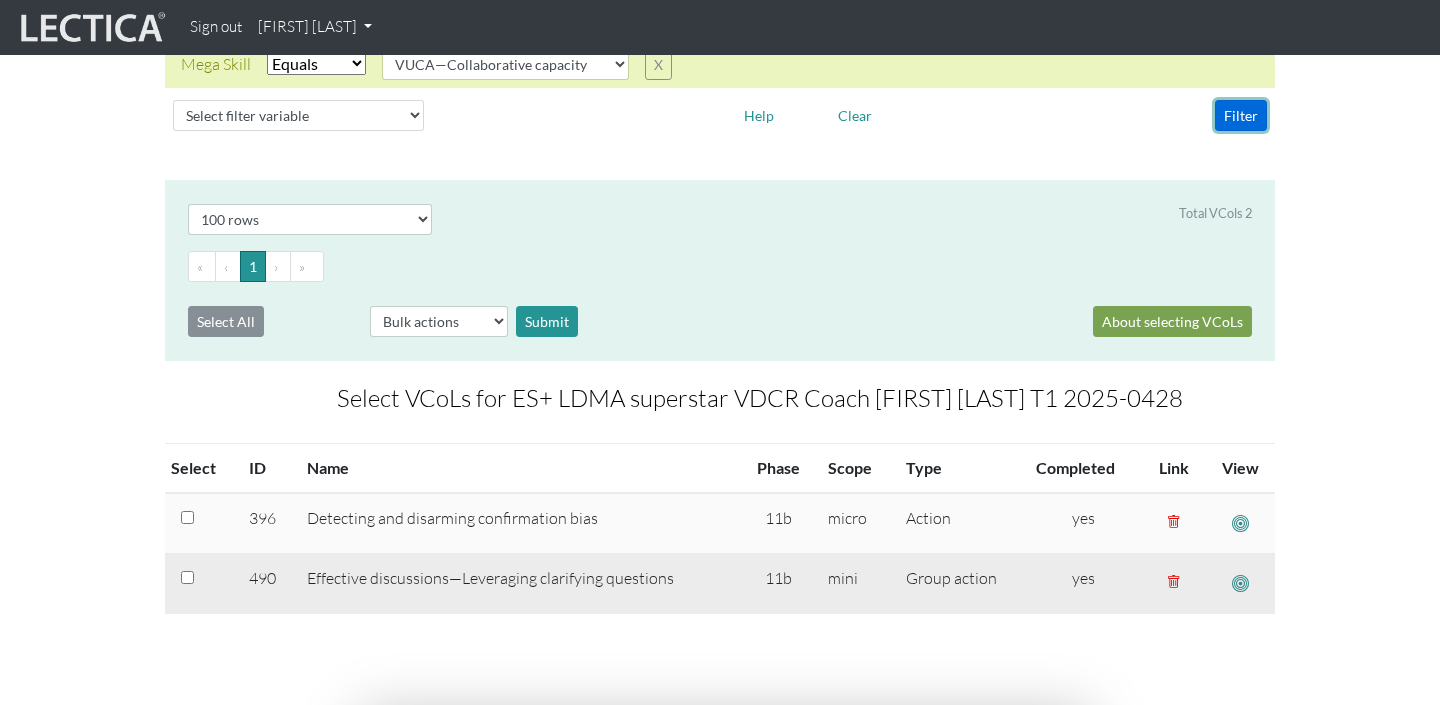 scroll, scrollTop: 59, scrollLeft: 0, axis: vertical 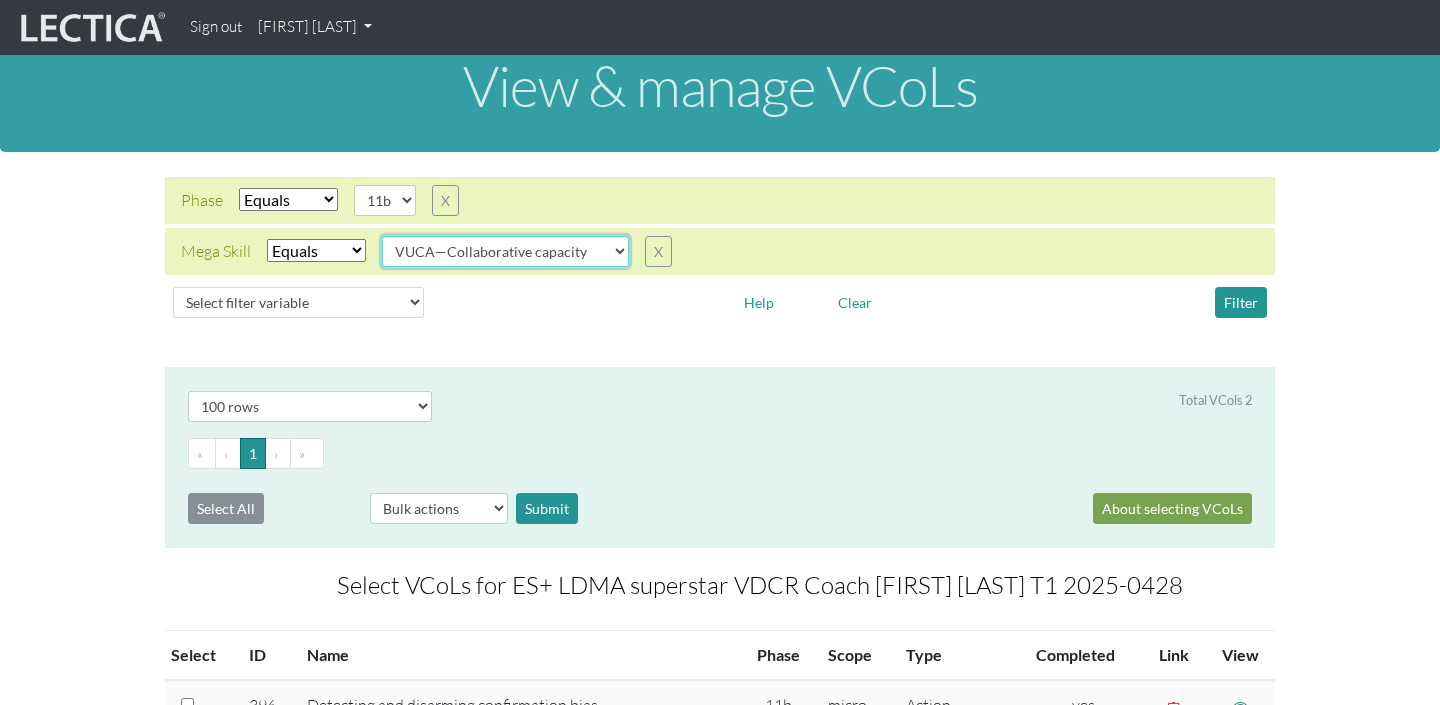 click on "VUCA—Collaborative capacity VUCA—Contextual thinking VUCA—Decision-making process VUCA—Perspective coordination" at bounding box center (385, 200) 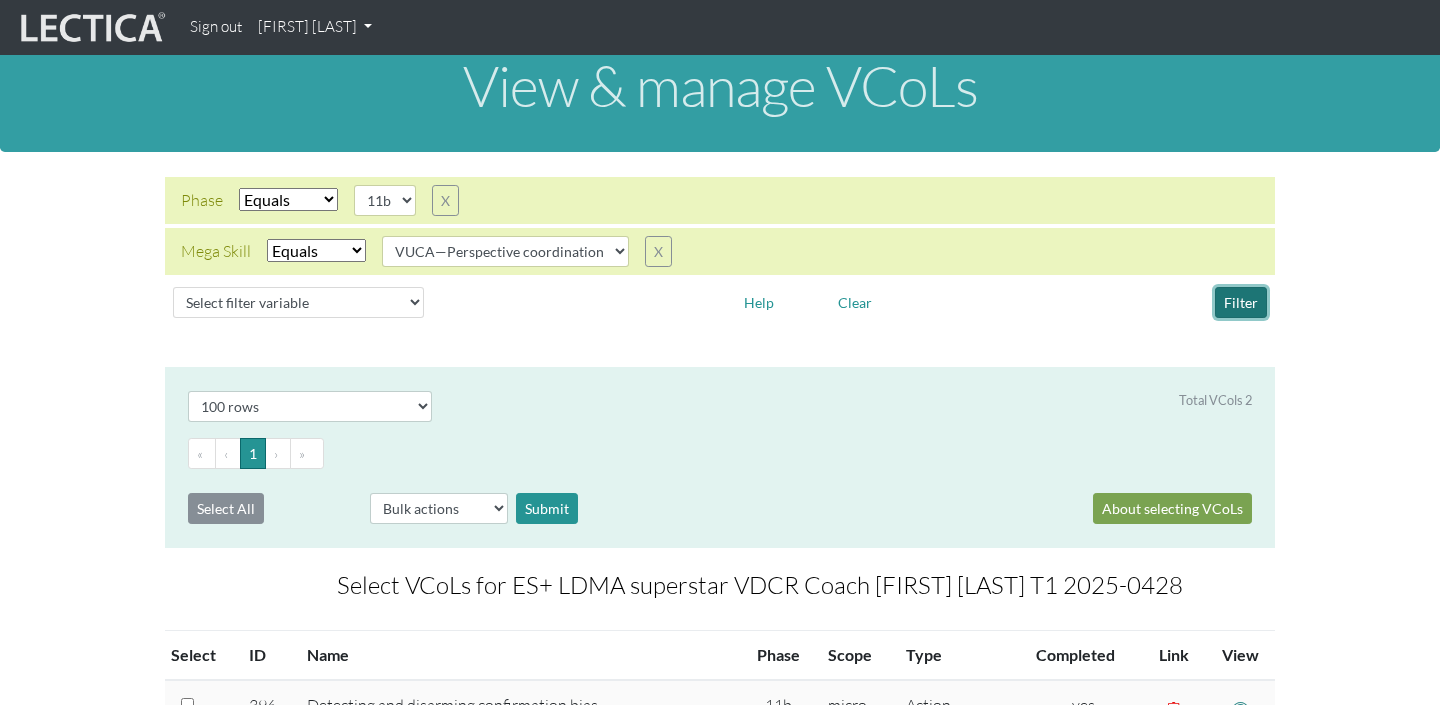 click on "Filter" at bounding box center [1241, 302] 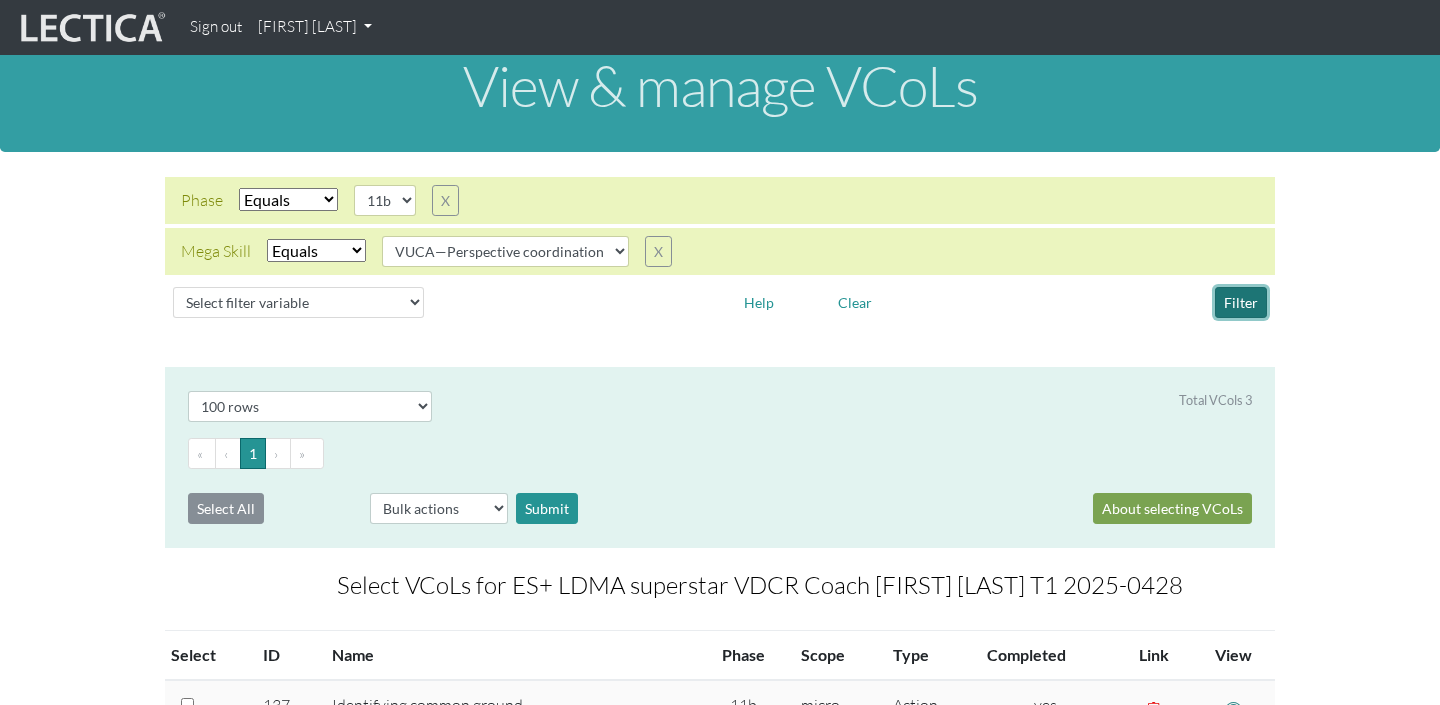 click on "Filter" at bounding box center (1241, 302) 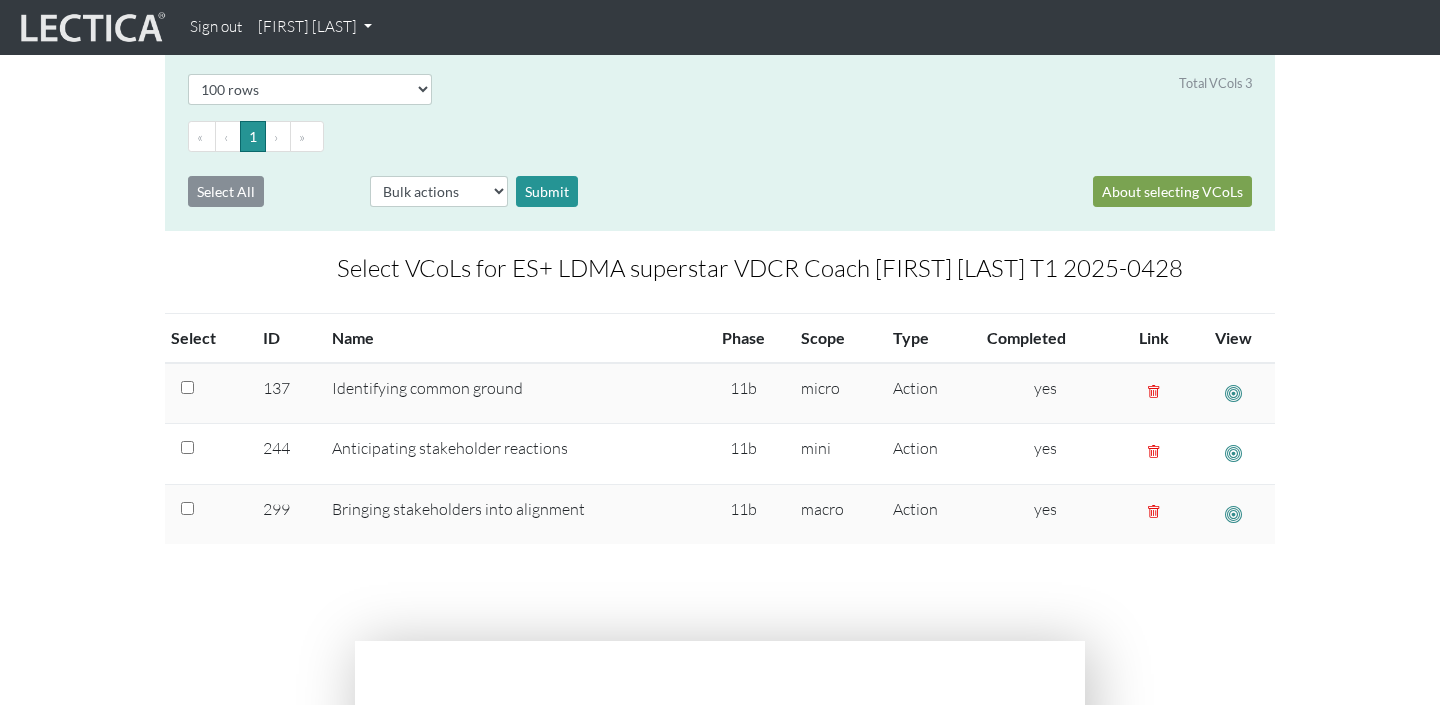 scroll, scrollTop: 398, scrollLeft: 0, axis: vertical 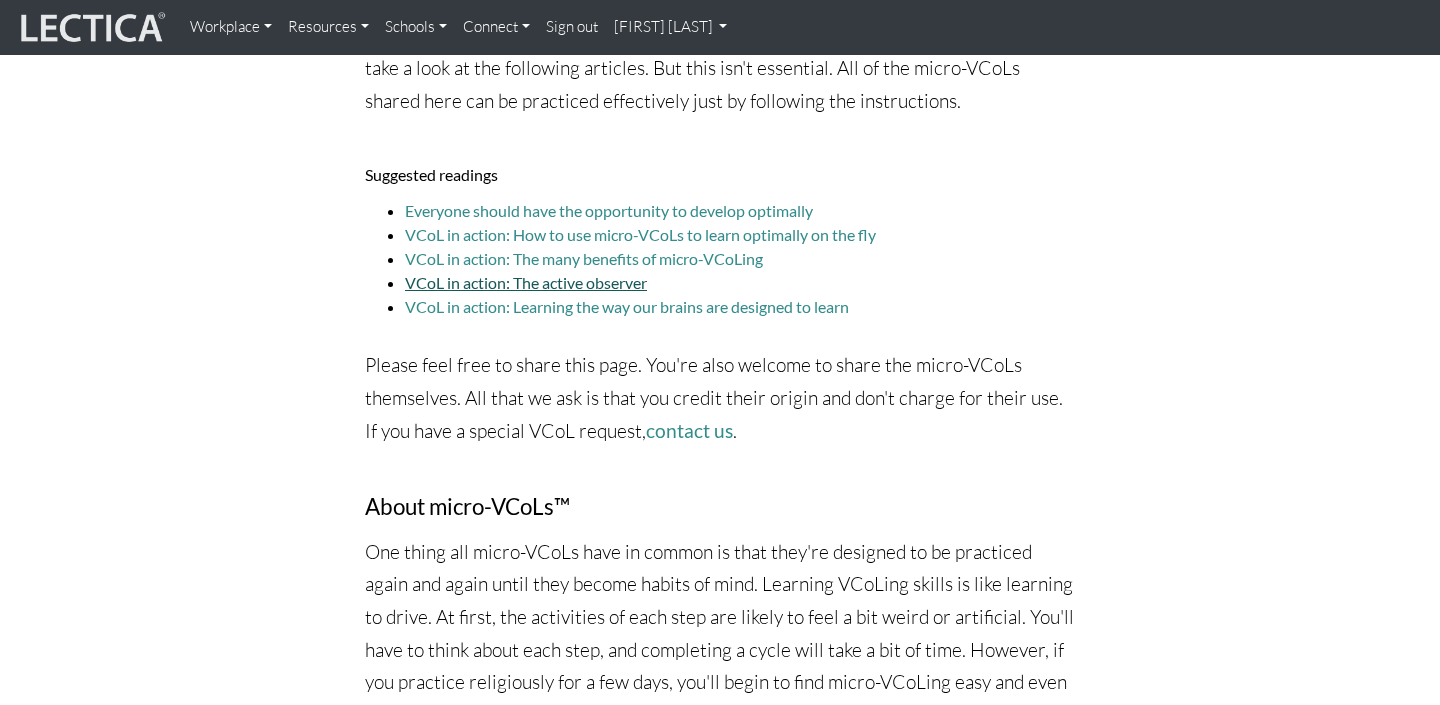 click on "VCoL in action: The active observer" at bounding box center (526, 282) 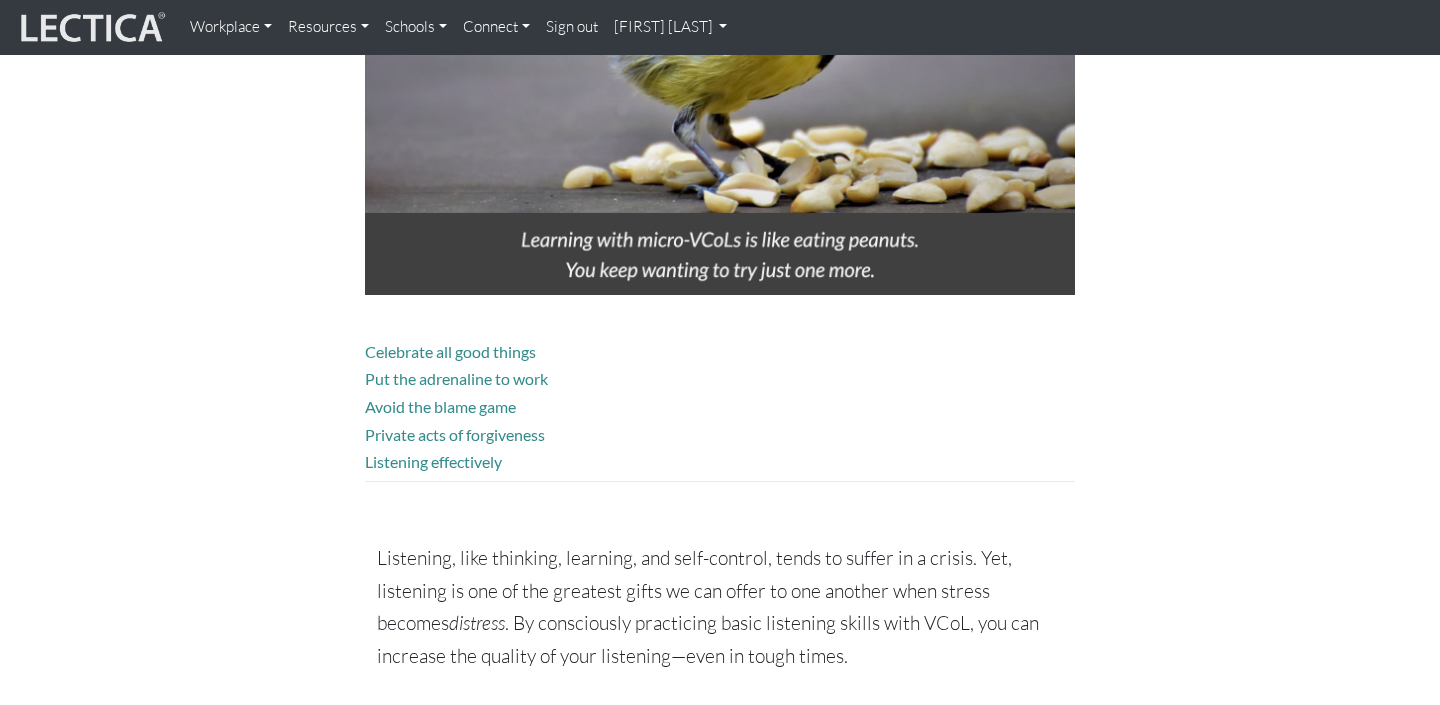 scroll, scrollTop: 1480, scrollLeft: 0, axis: vertical 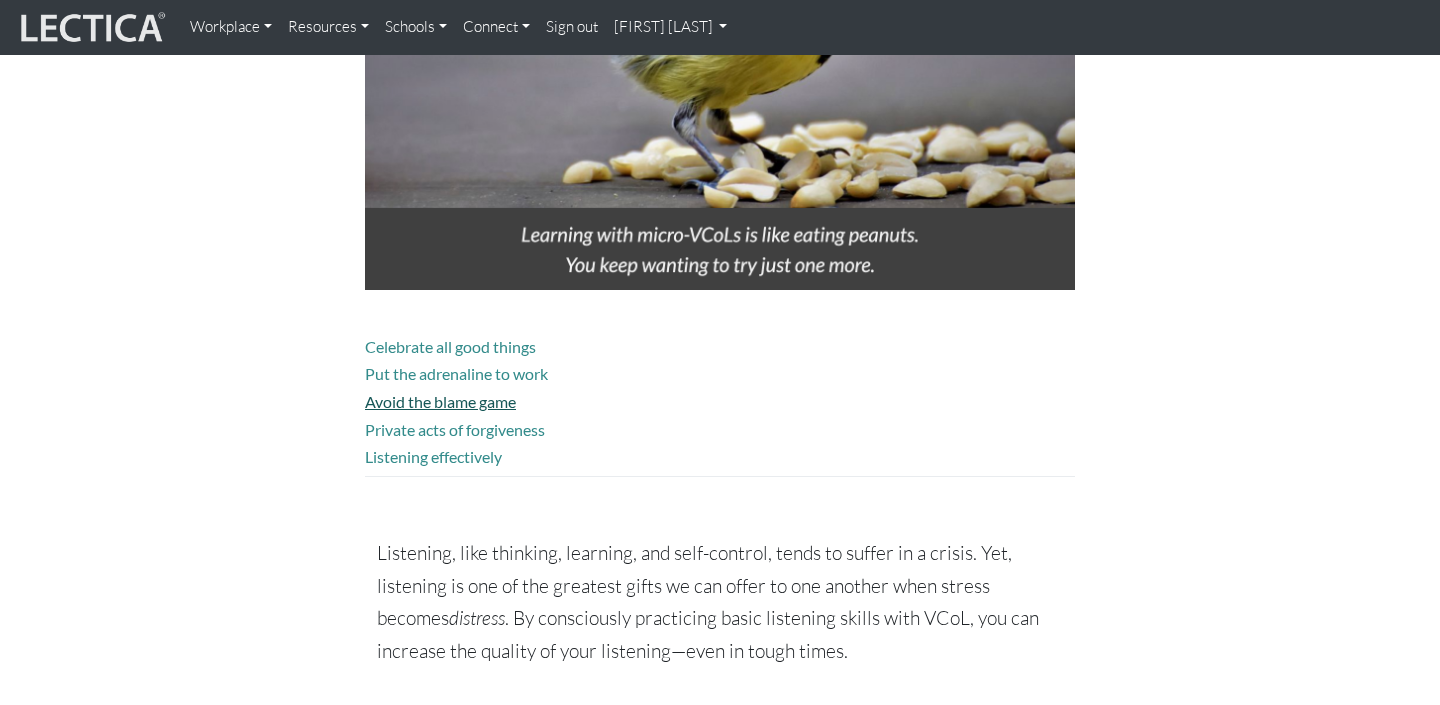 click on "Avoid the blame game" at bounding box center [440, 401] 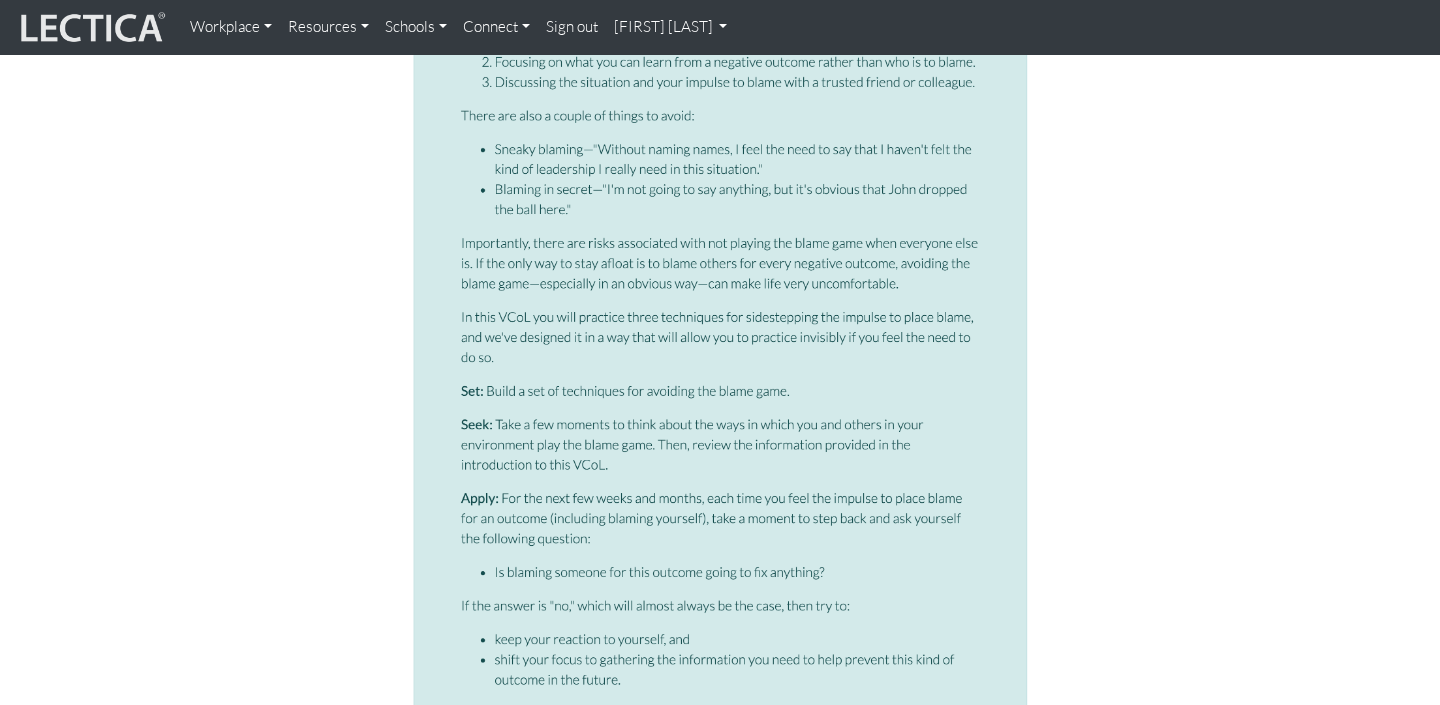 scroll, scrollTop: 2356, scrollLeft: 0, axis: vertical 